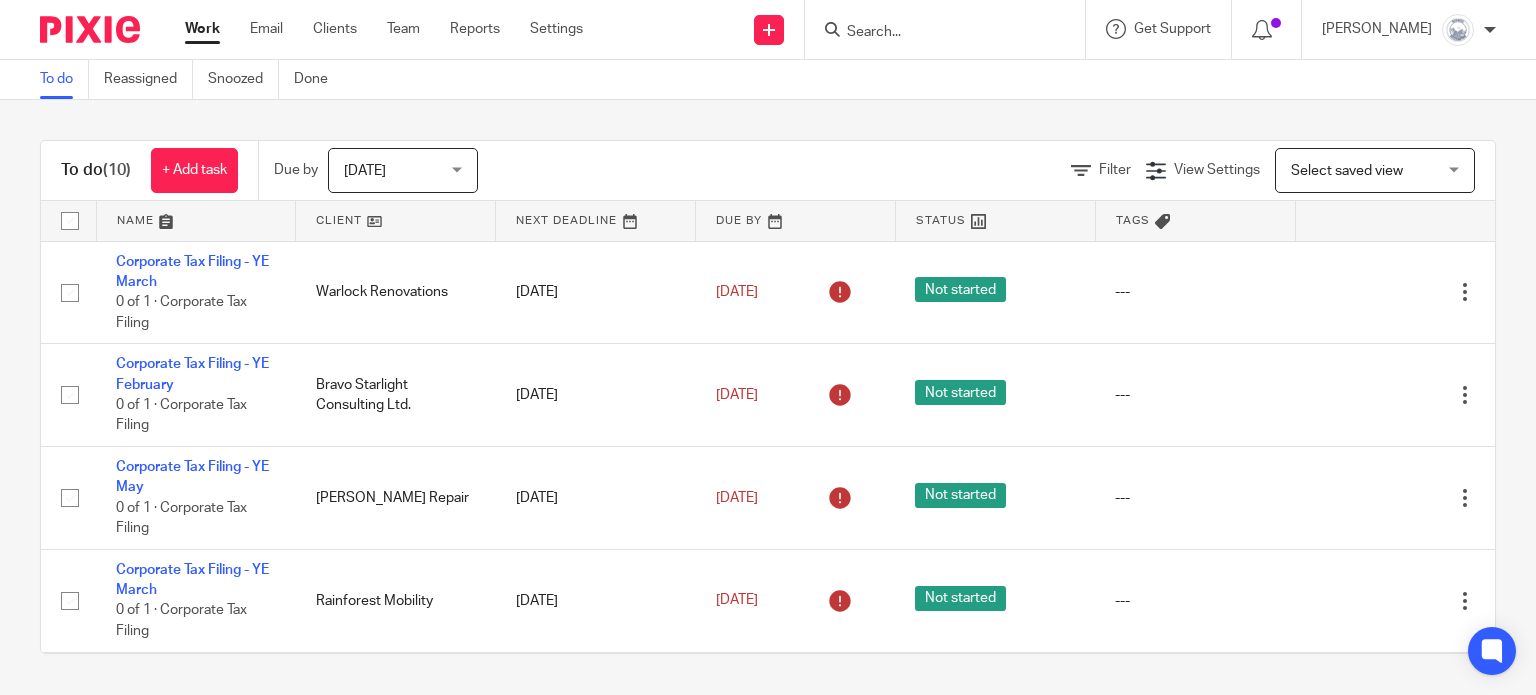 scroll, scrollTop: 0, scrollLeft: 0, axis: both 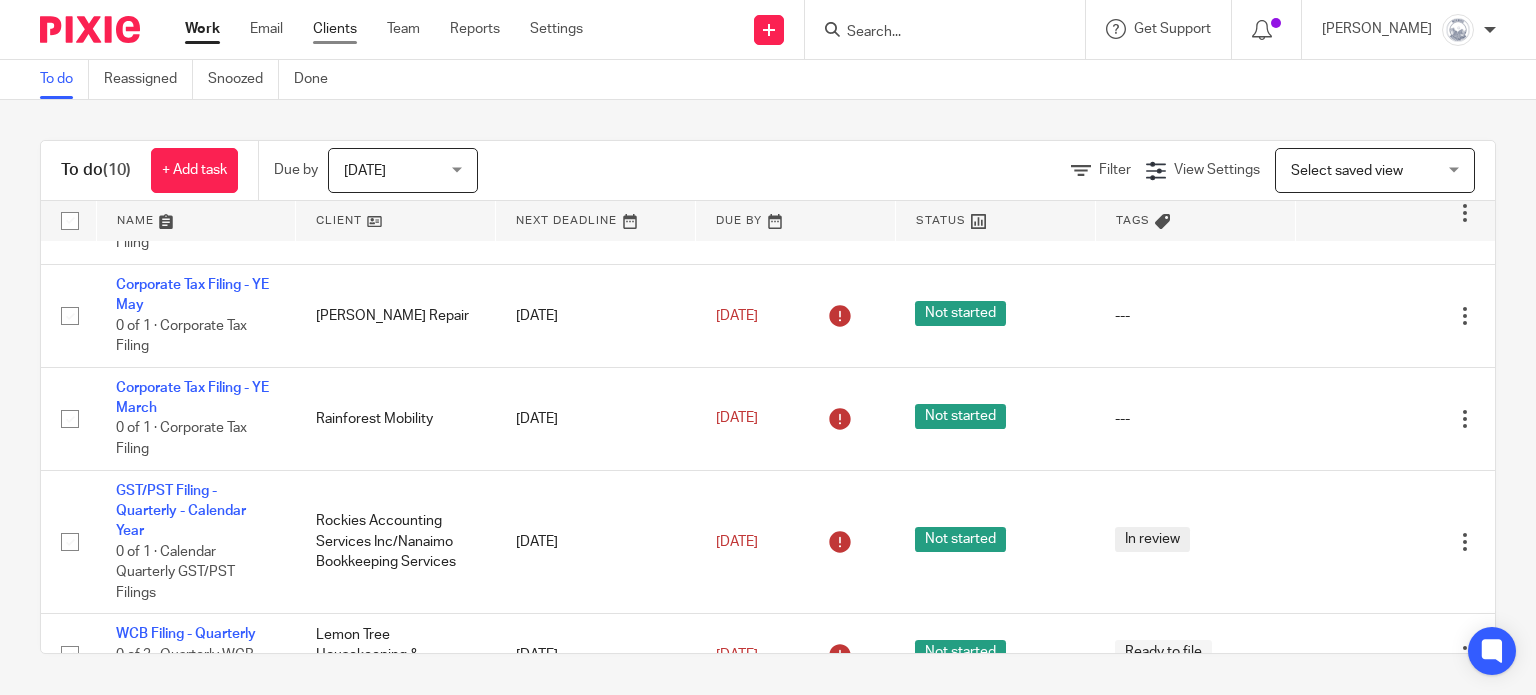 click on "Clients" at bounding box center [335, 29] 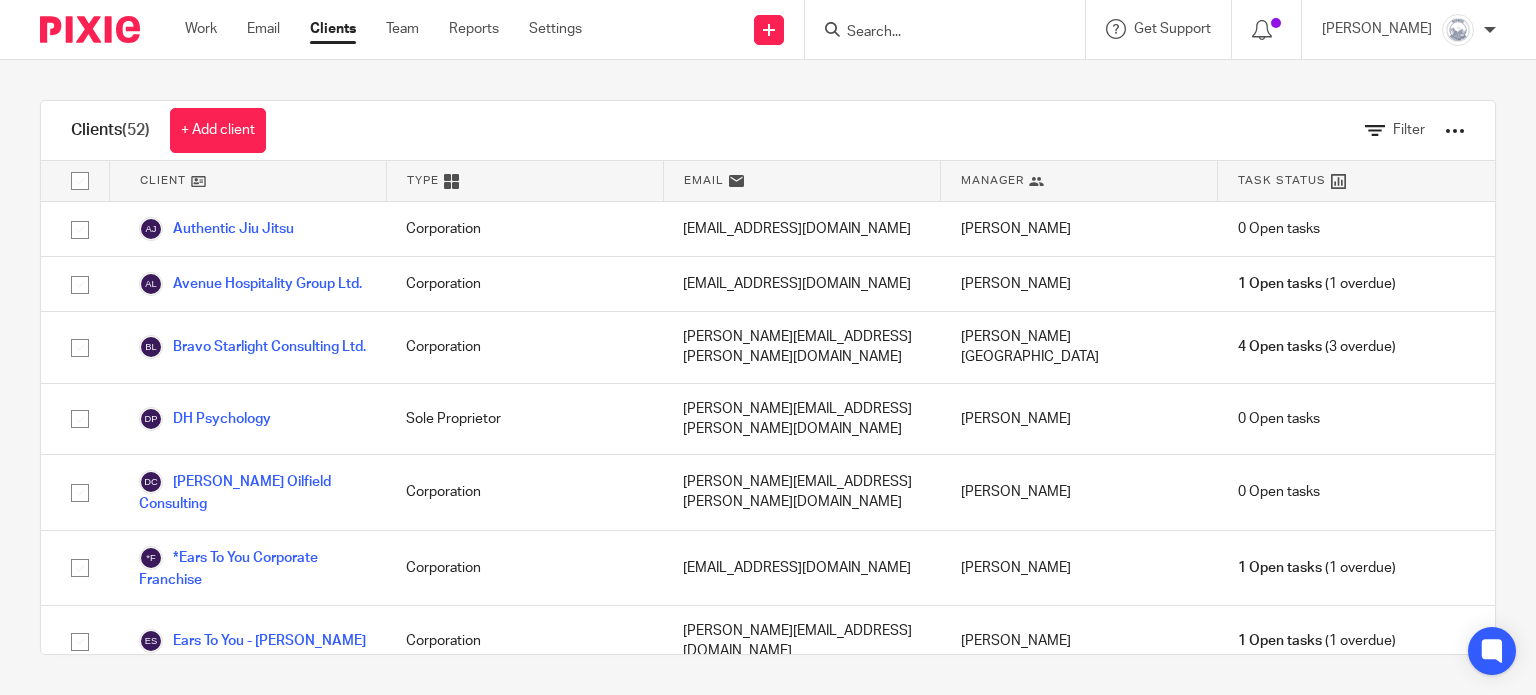 scroll, scrollTop: 0, scrollLeft: 0, axis: both 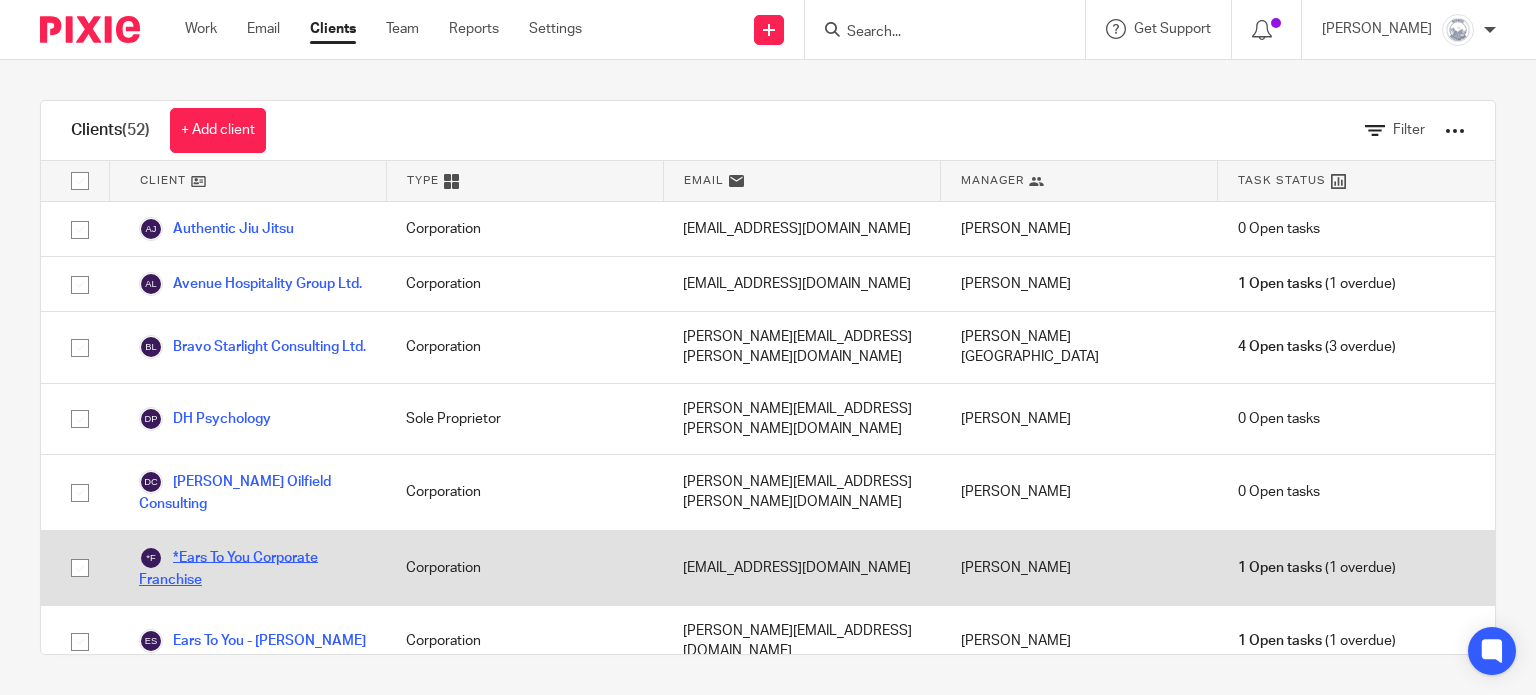 click on "*Ears To You Corporate Franchise" at bounding box center (252, 568) 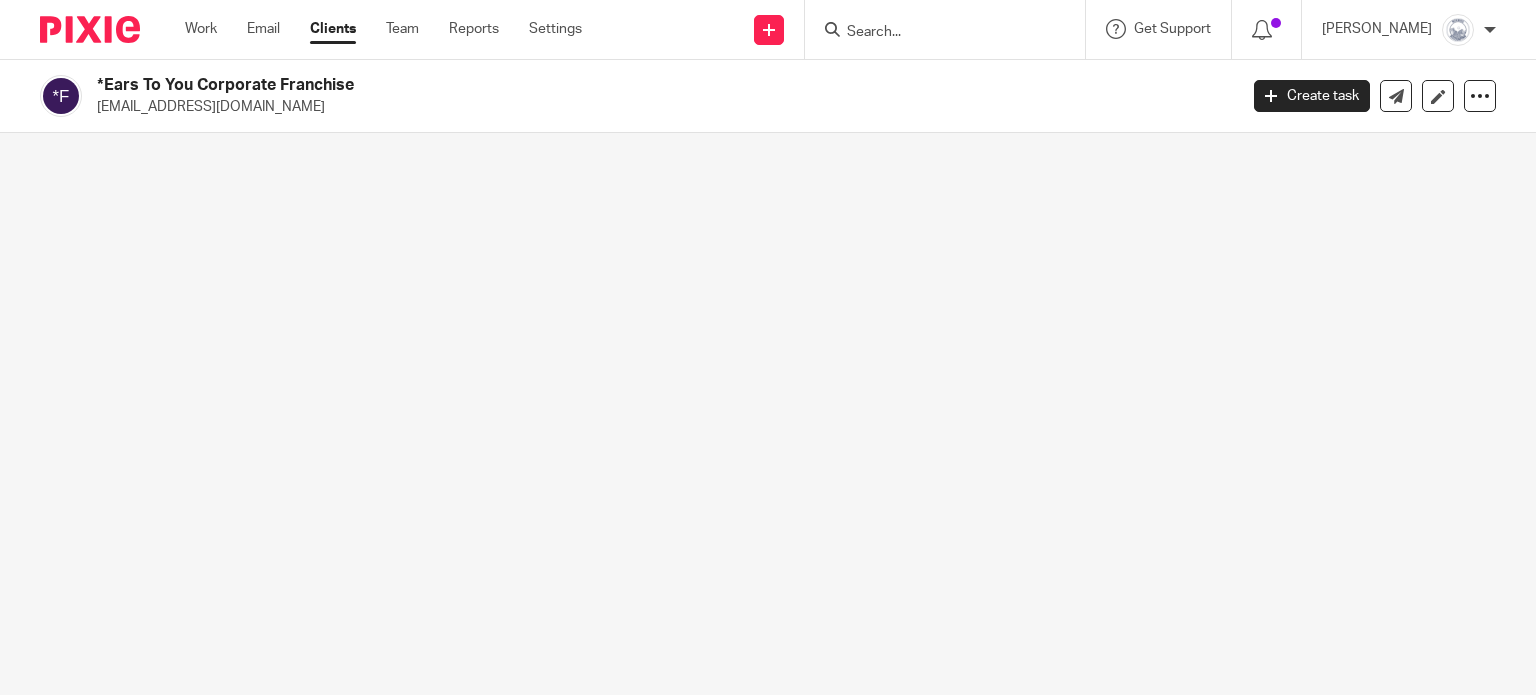 scroll, scrollTop: 0, scrollLeft: 0, axis: both 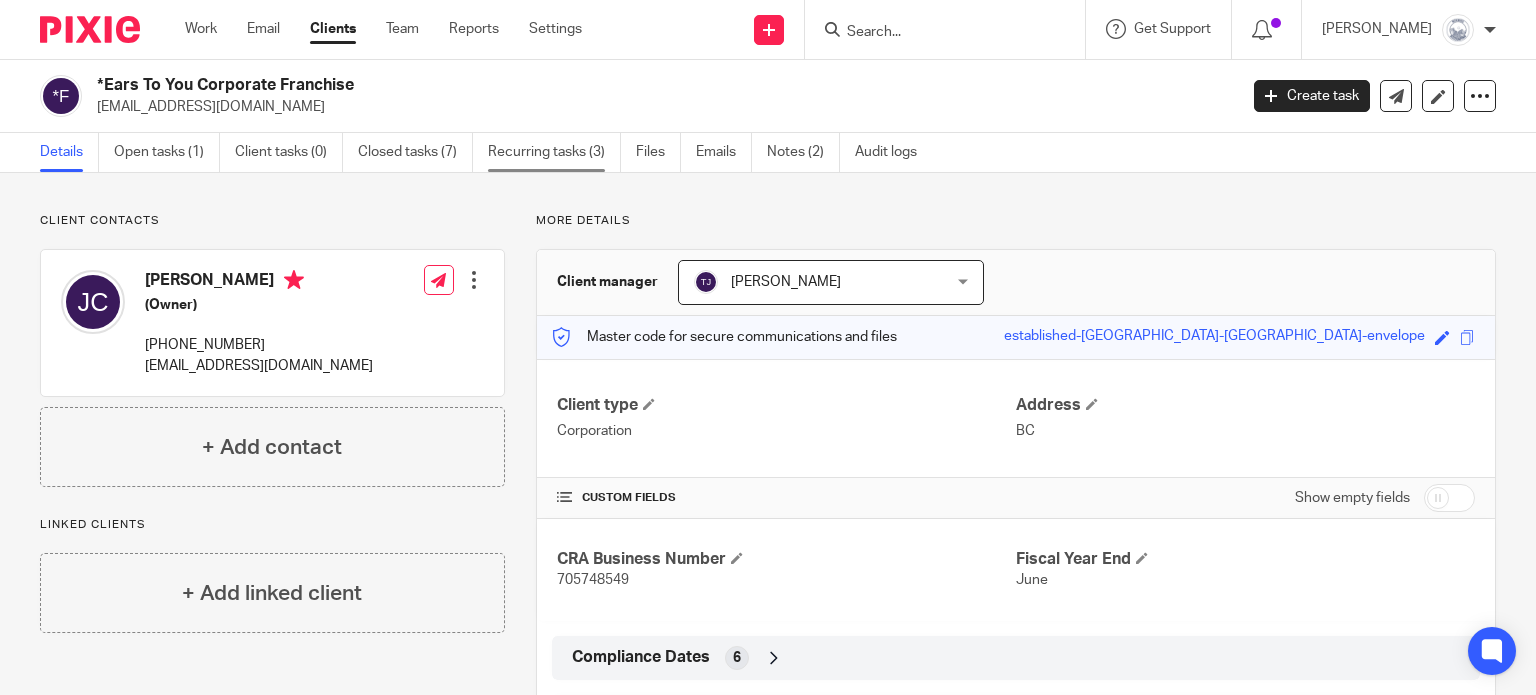 click on "Recurring tasks (3)" at bounding box center (554, 152) 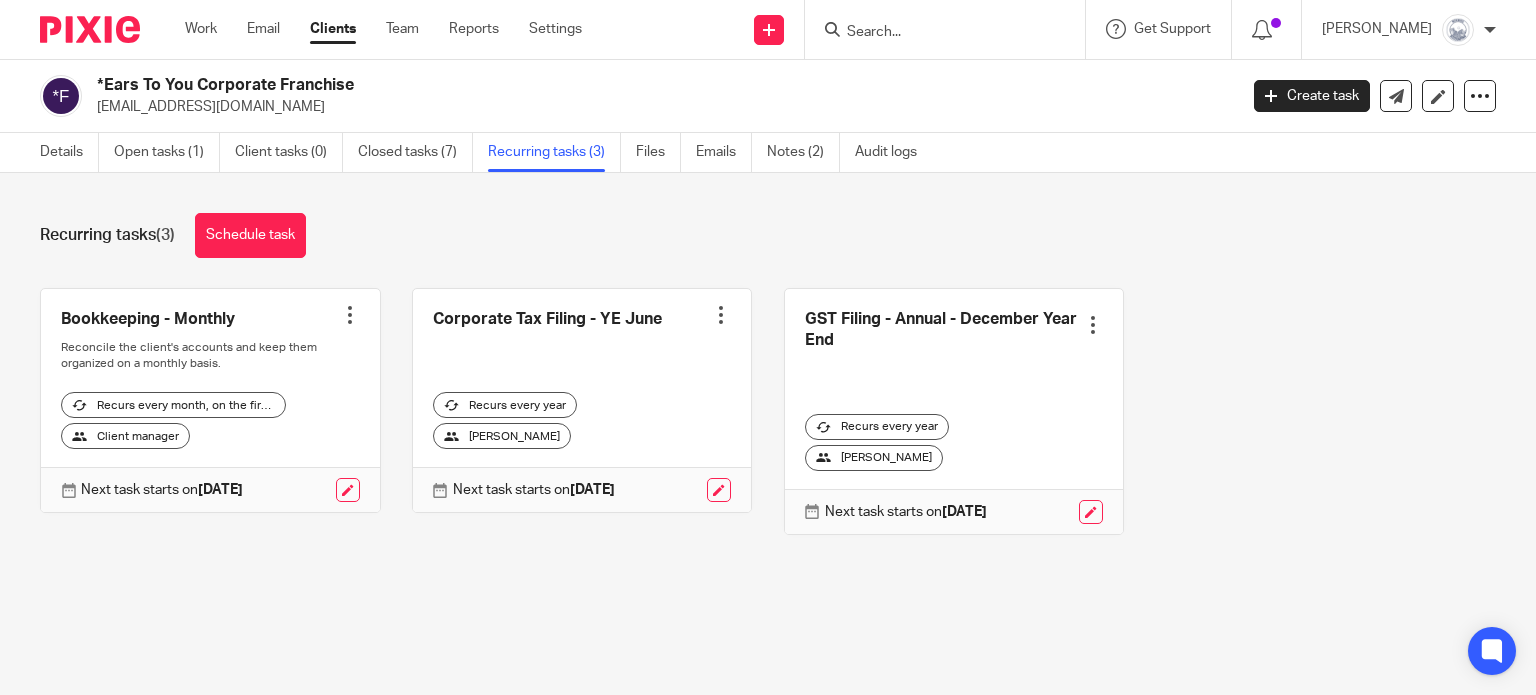 scroll, scrollTop: 0, scrollLeft: 0, axis: both 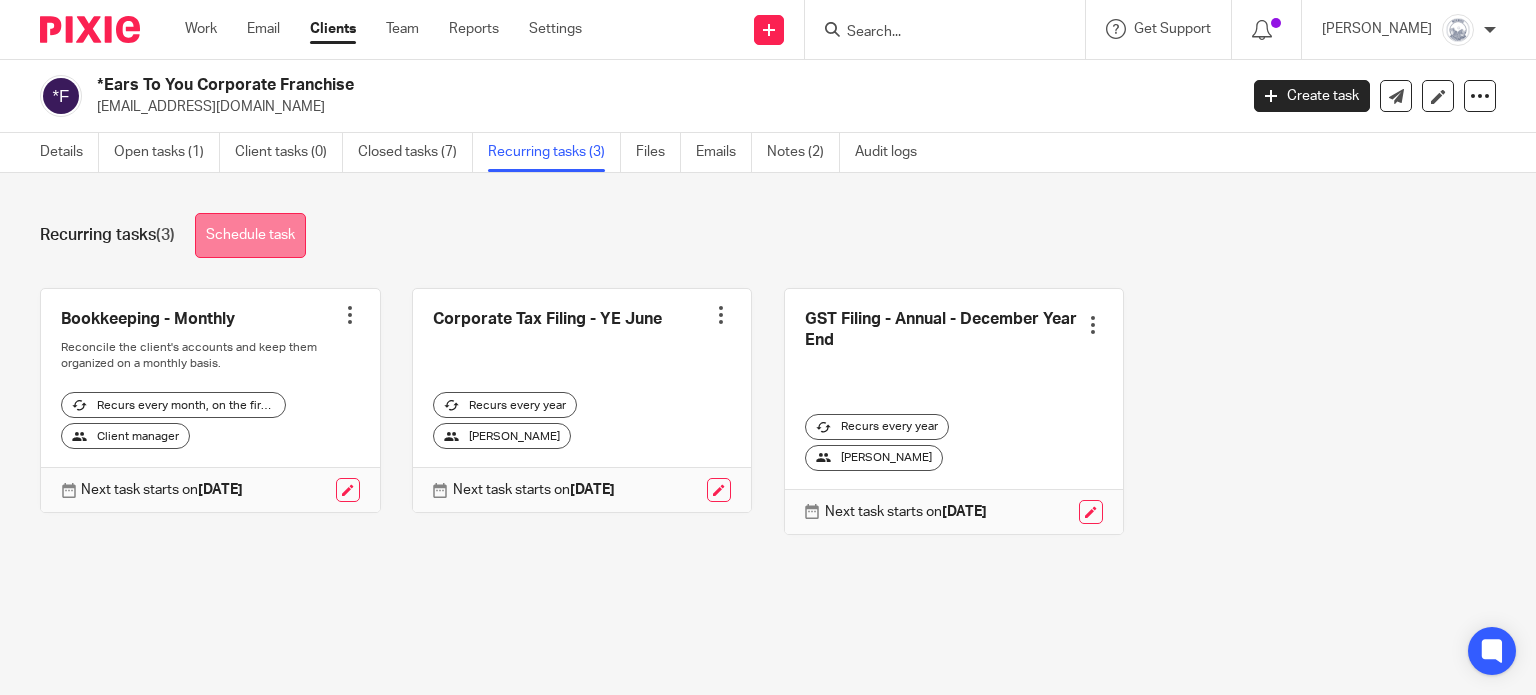 click on "Schedule task" at bounding box center [250, 235] 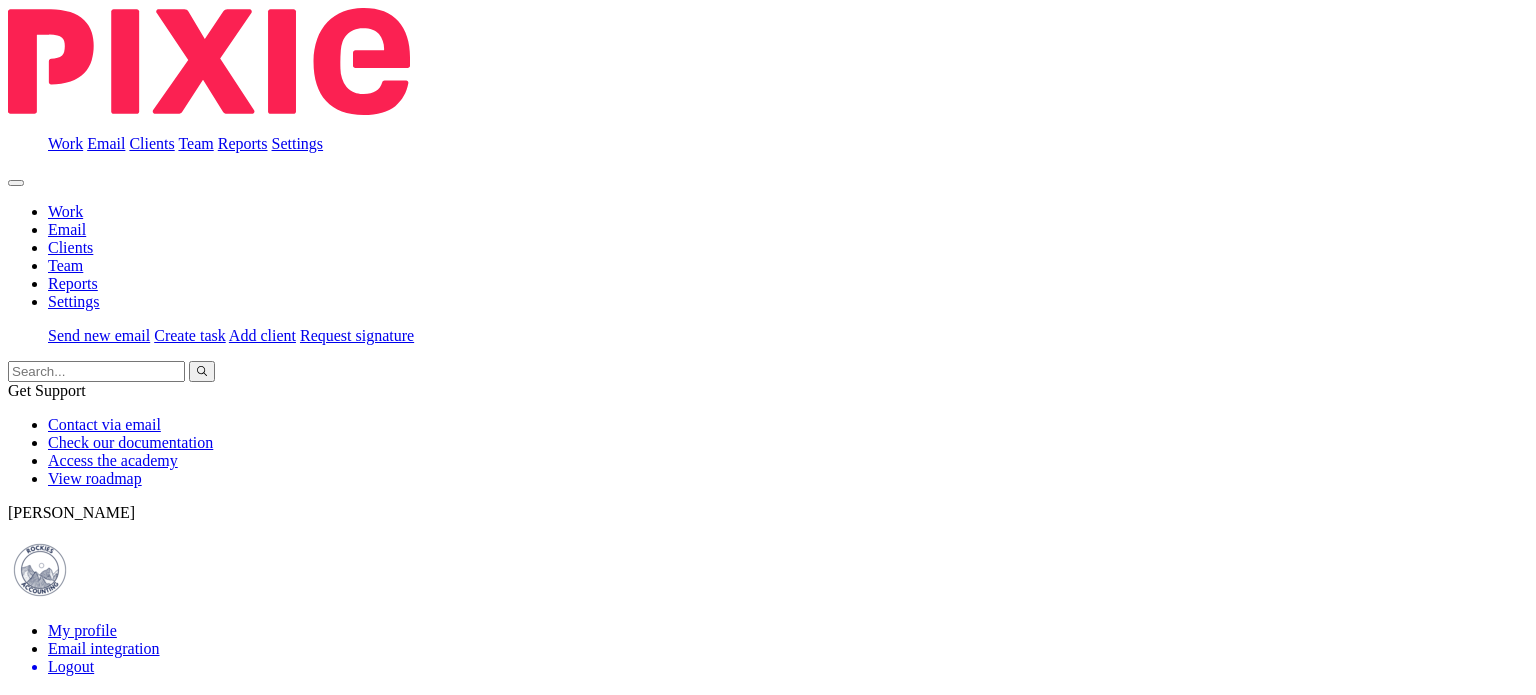 scroll, scrollTop: 0, scrollLeft: 0, axis: both 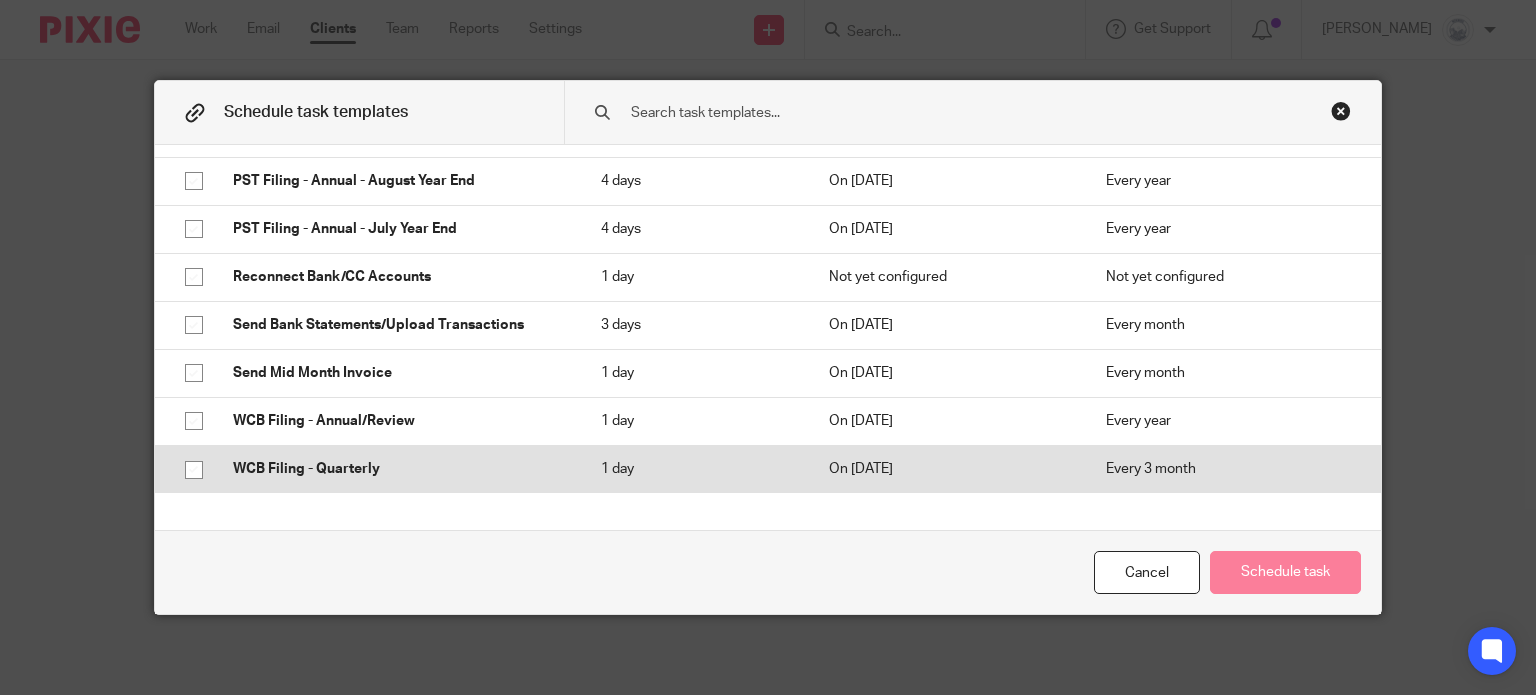 click 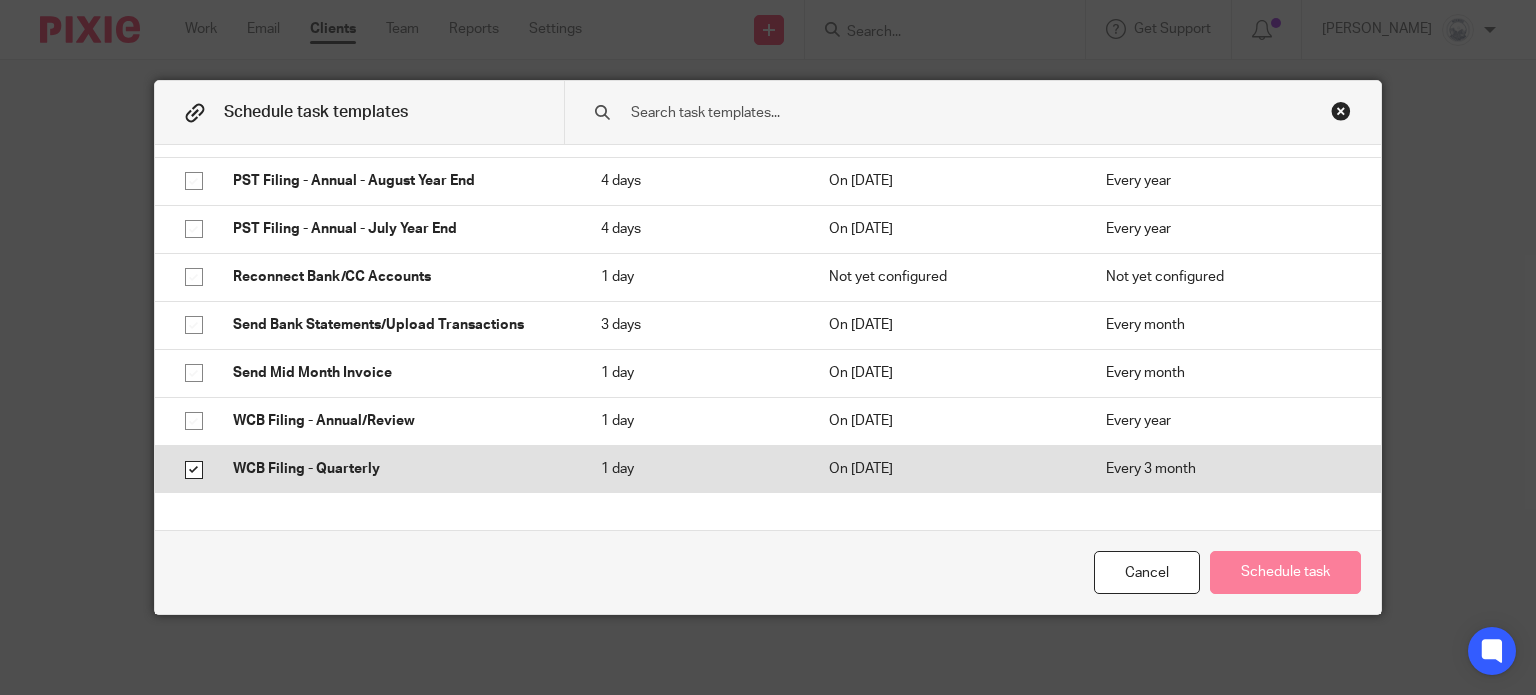 checkbox on "true" 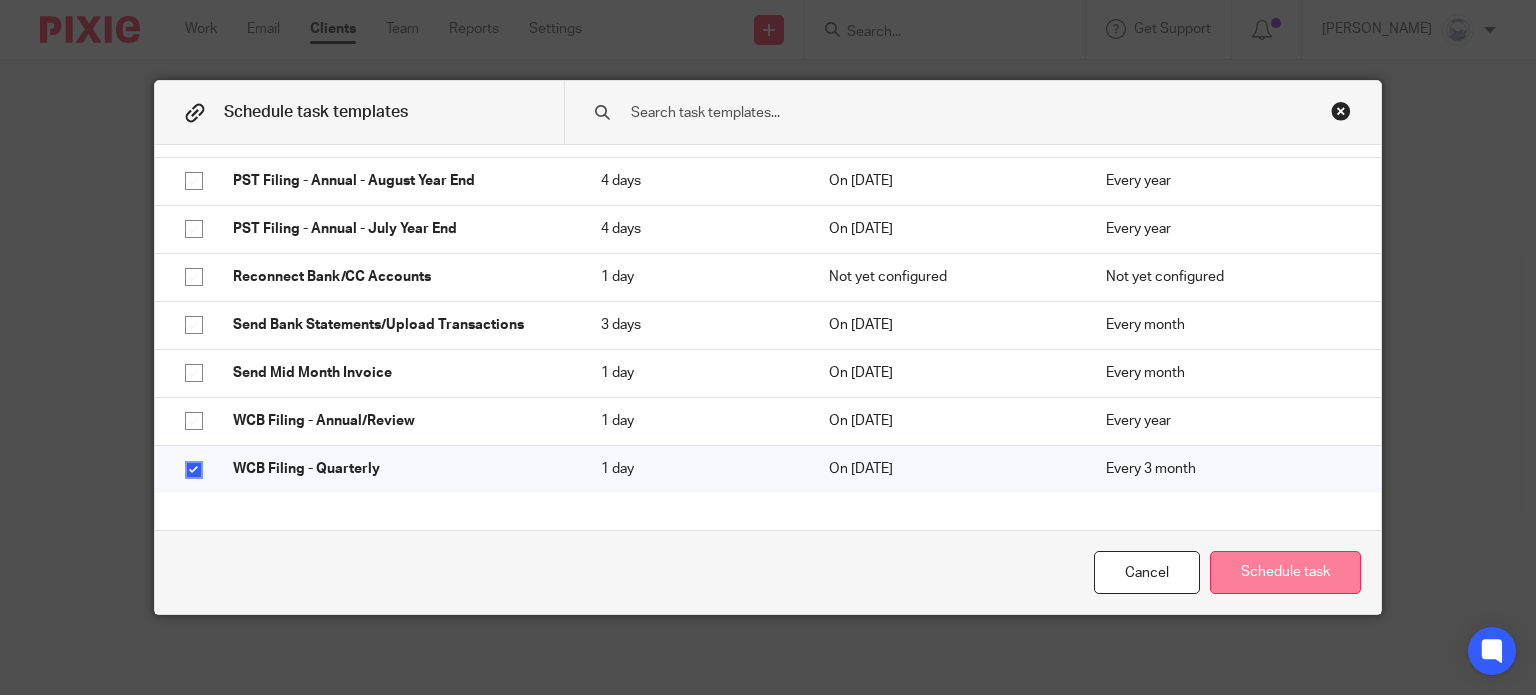 click on "Schedule task" 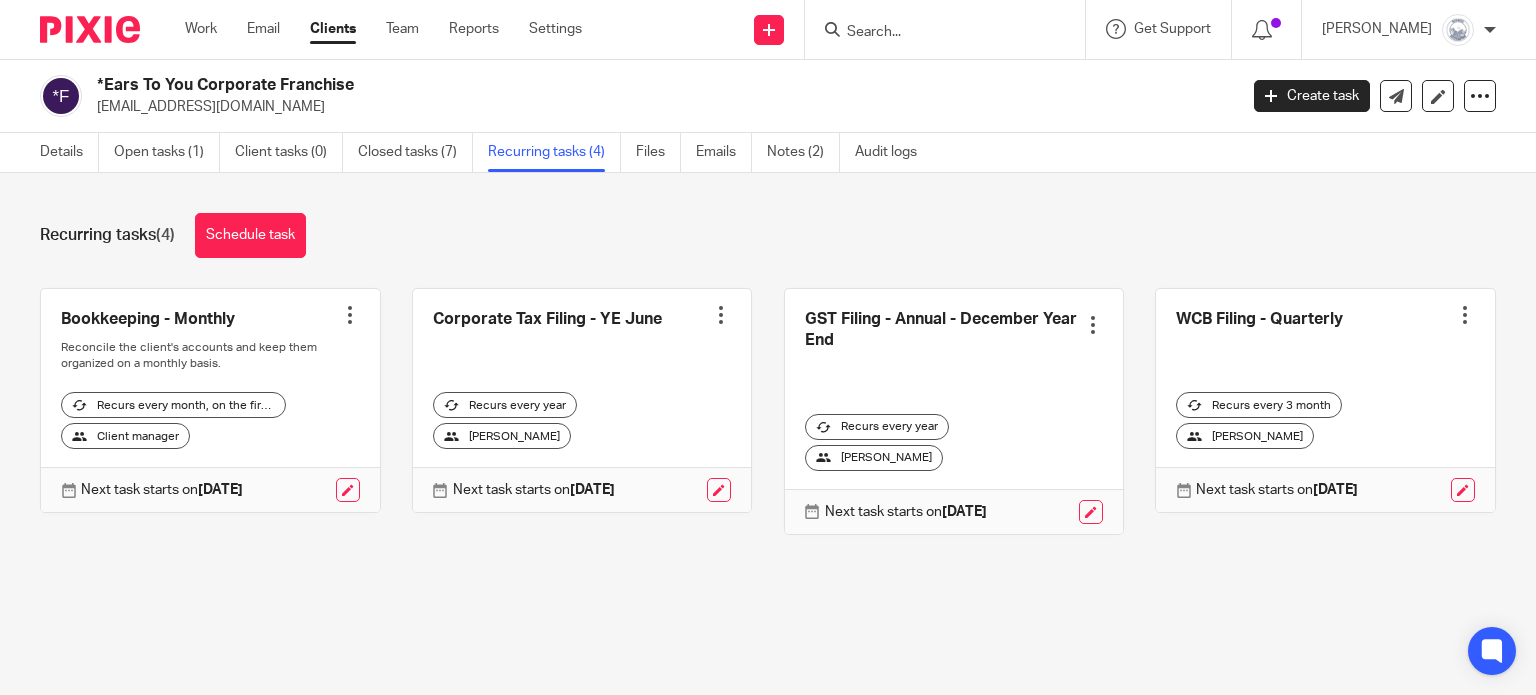 scroll, scrollTop: 0, scrollLeft: 0, axis: both 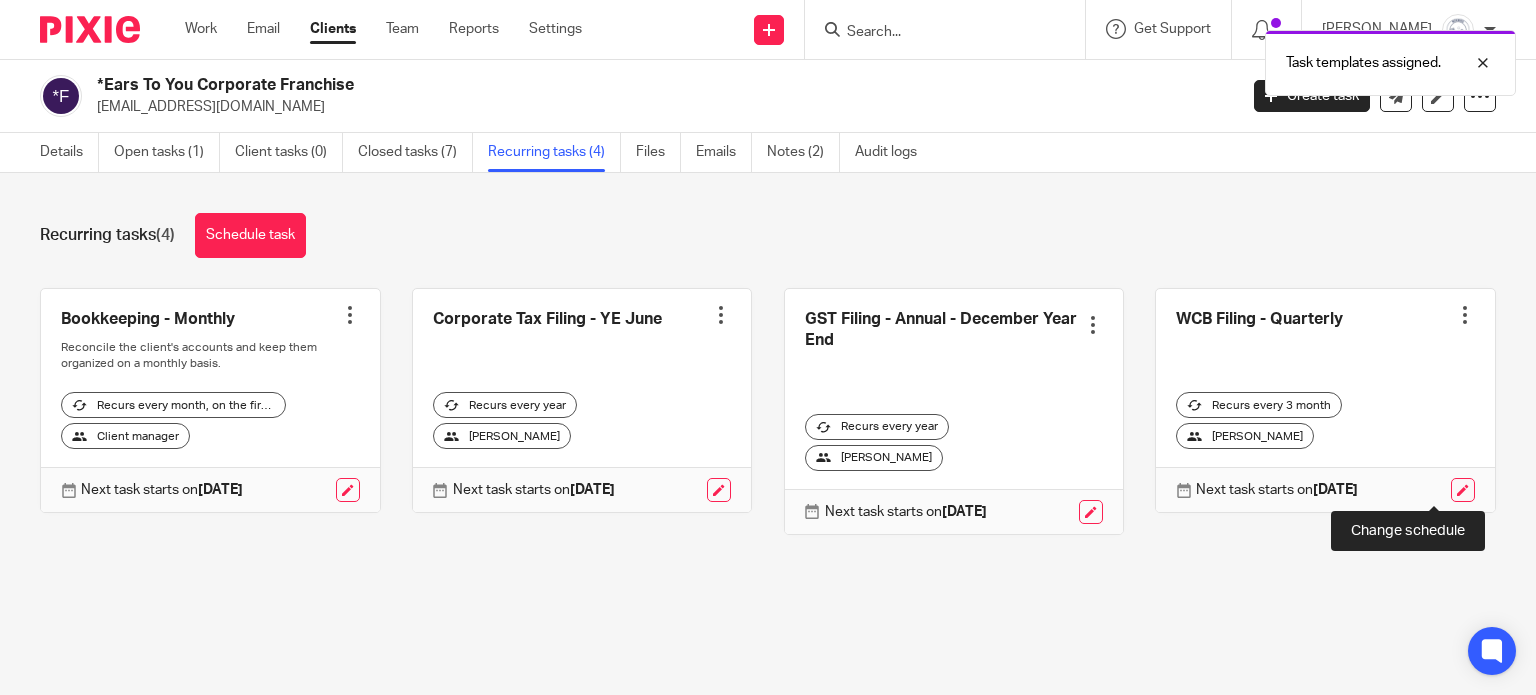 click at bounding box center (1463, 490) 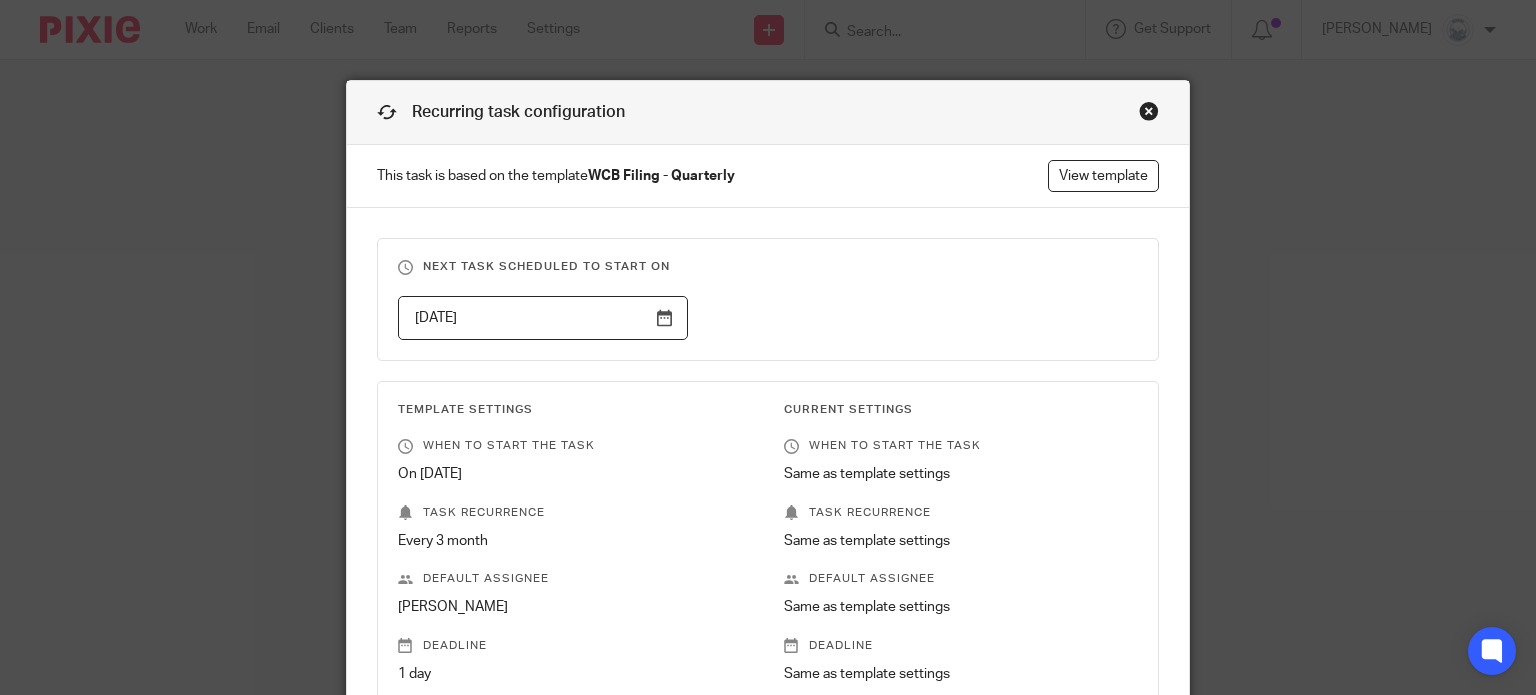 scroll, scrollTop: 0, scrollLeft: 0, axis: both 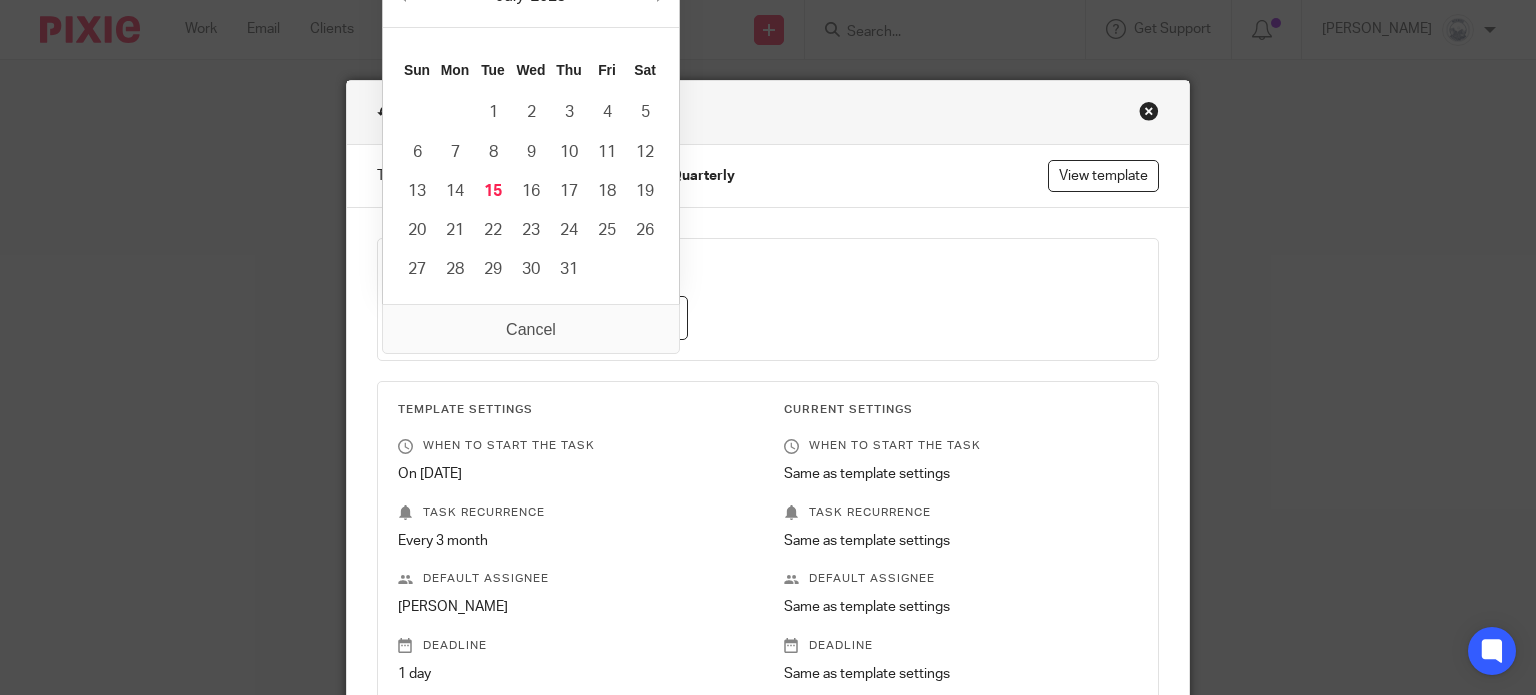 click on "2025-10-10" at bounding box center (543, 318) 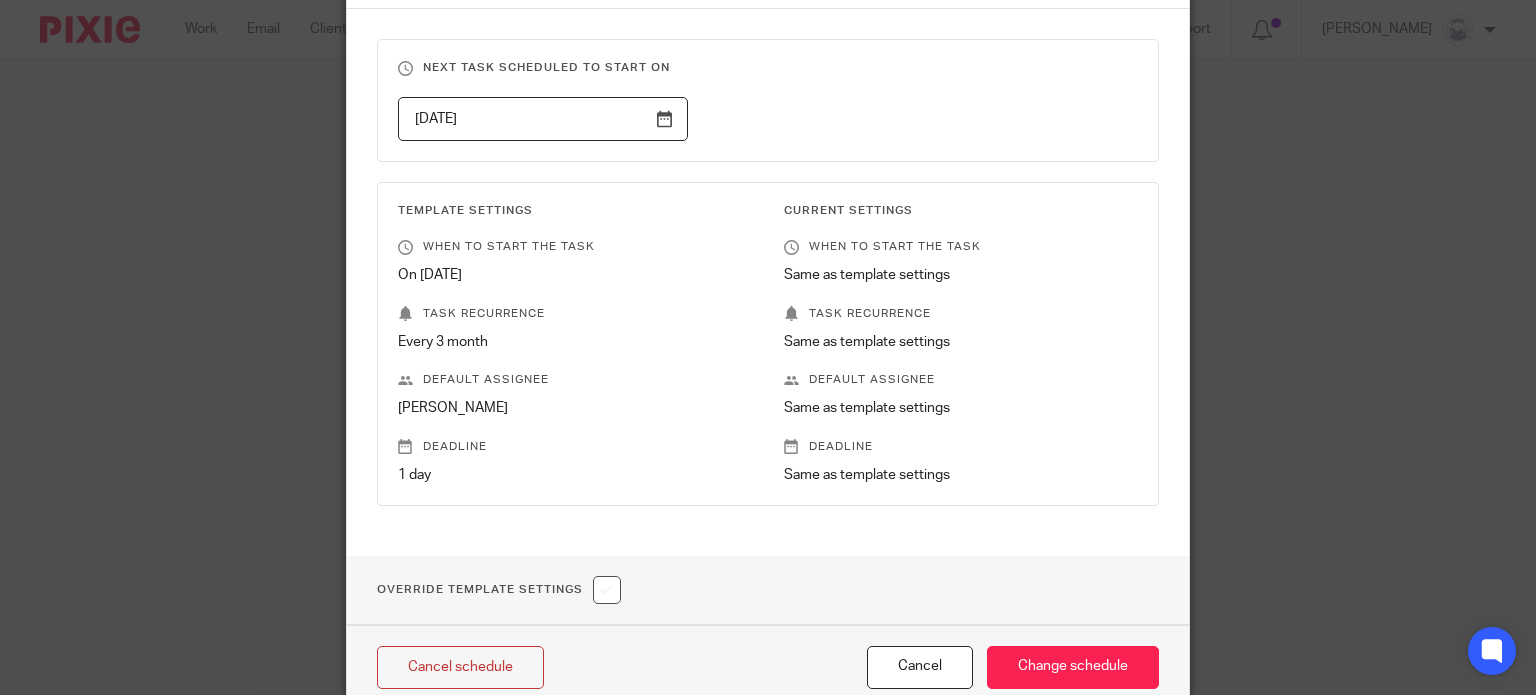 scroll, scrollTop: 200, scrollLeft: 0, axis: vertical 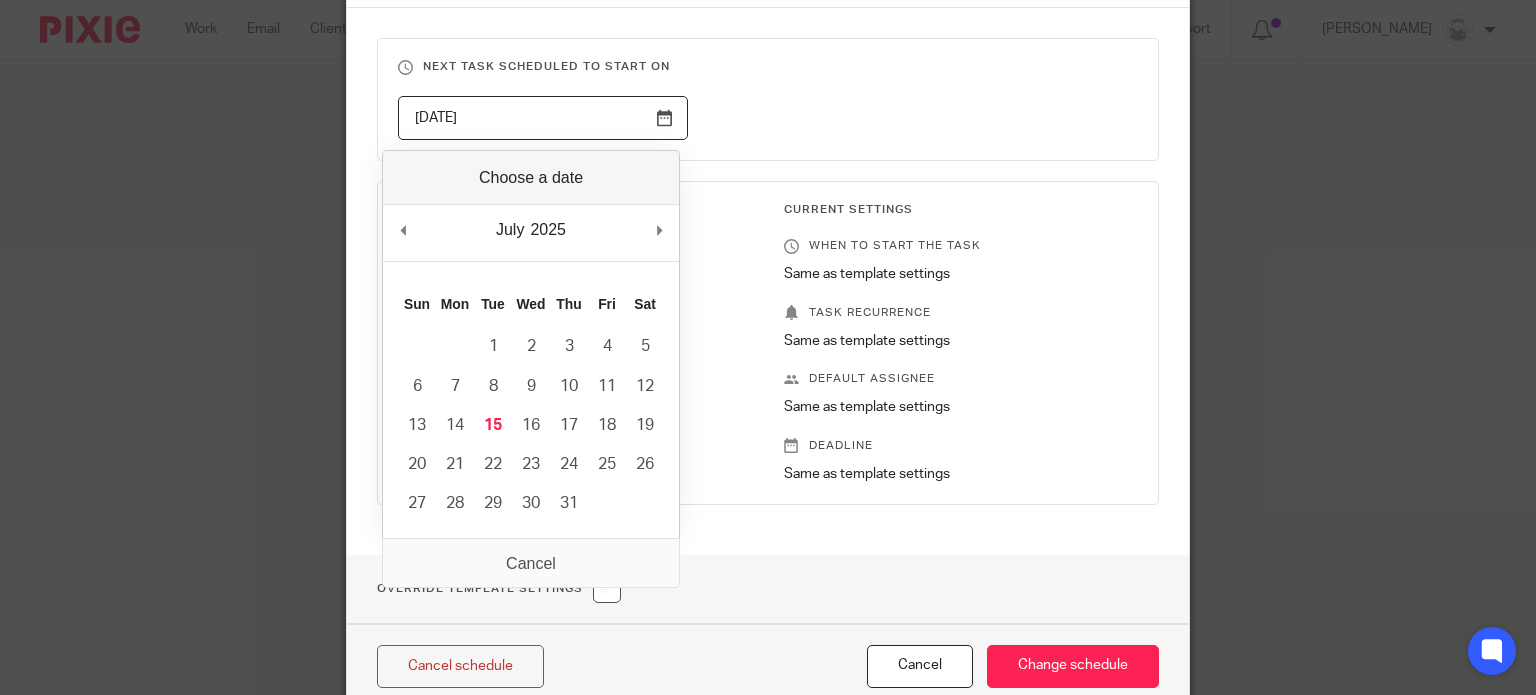 click on "2025-10-10" at bounding box center (543, 118) 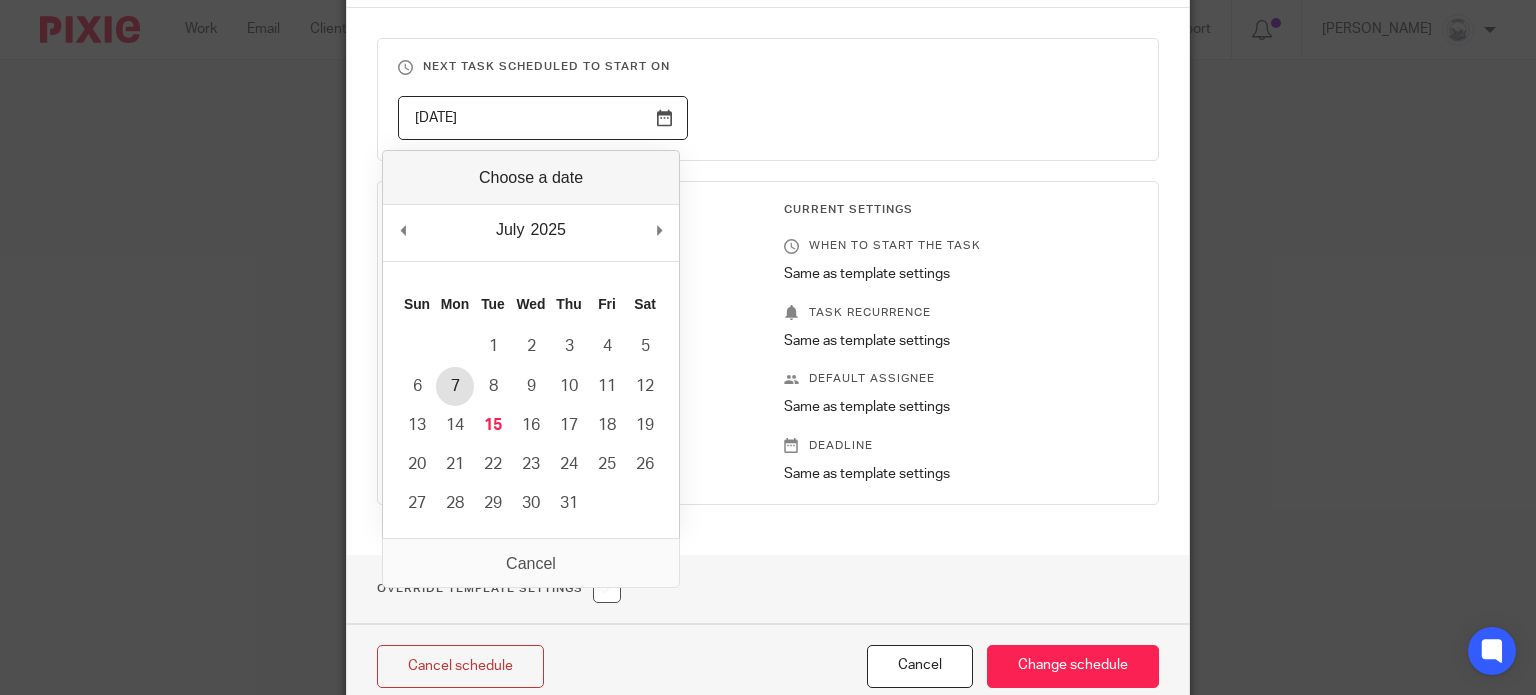 type on "2025-07-07" 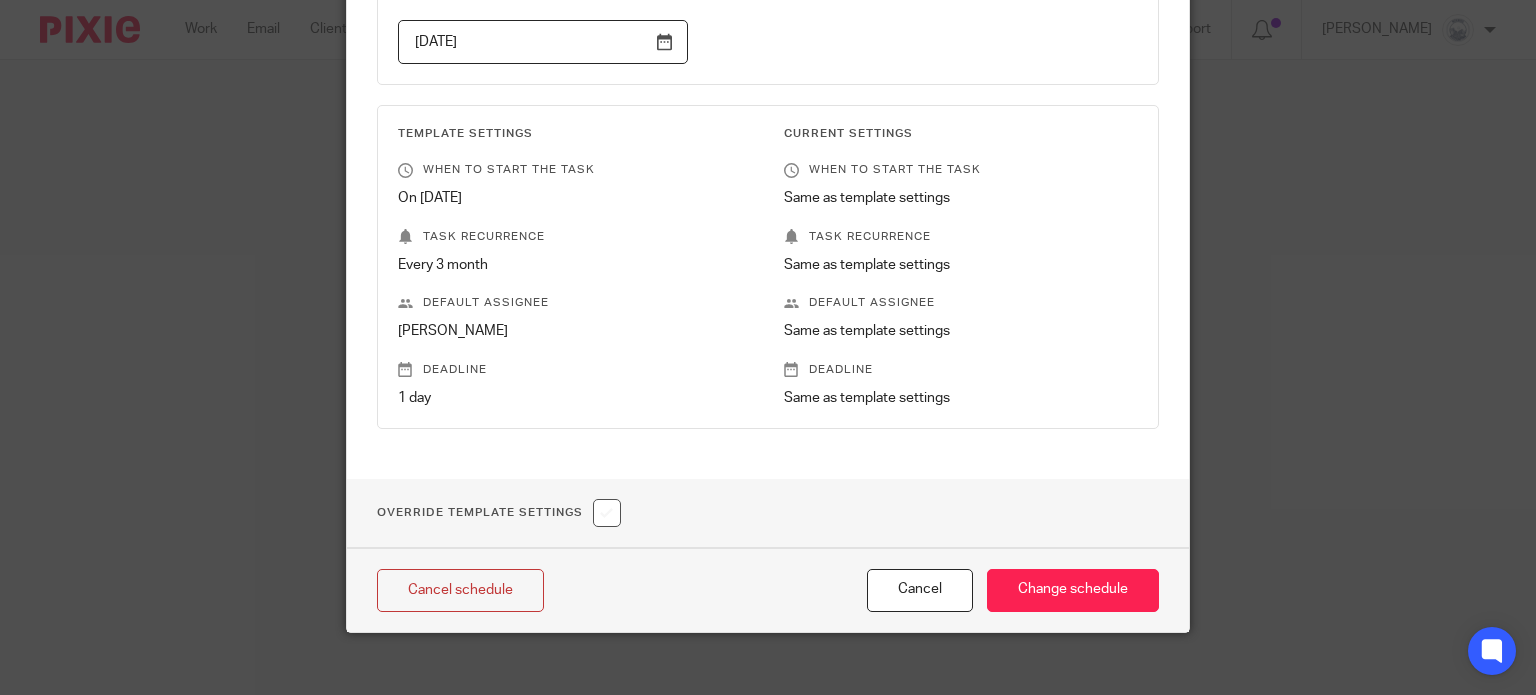 scroll, scrollTop: 292, scrollLeft: 0, axis: vertical 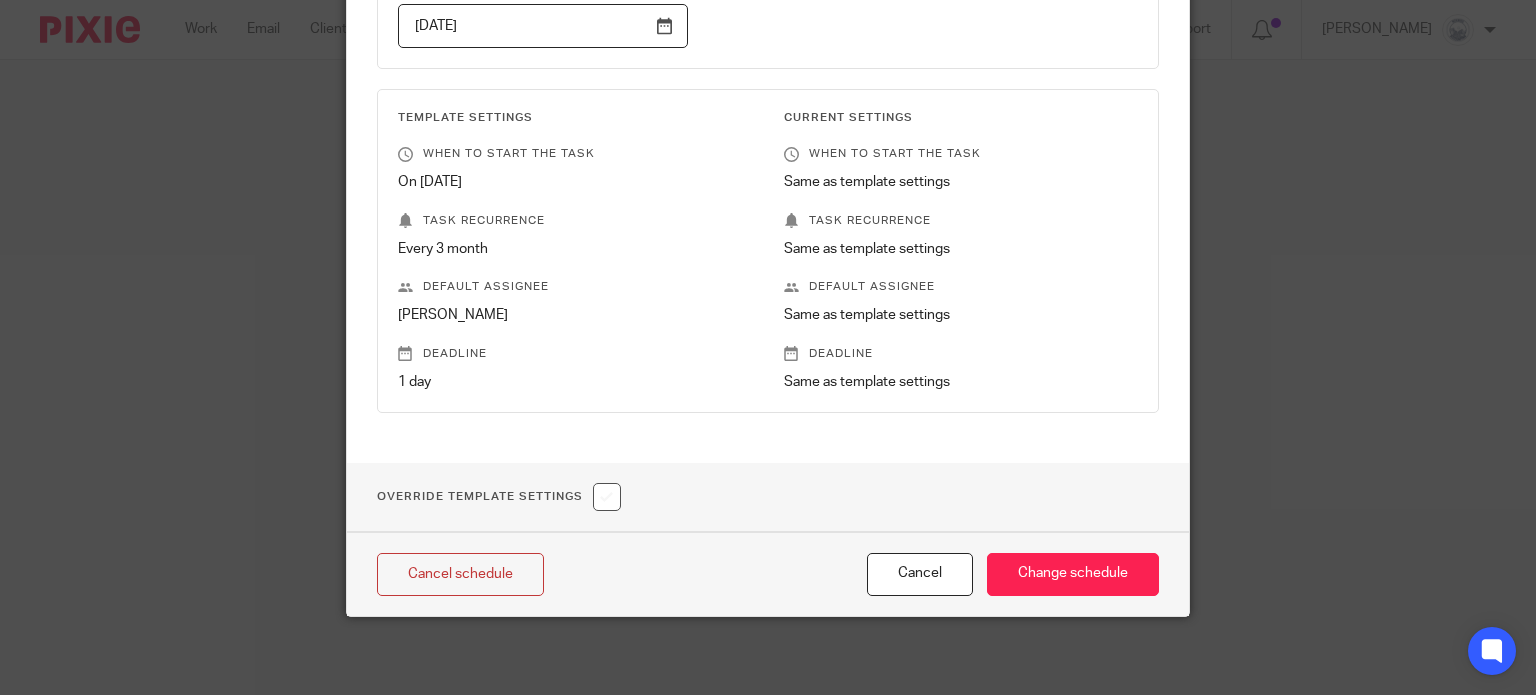 click at bounding box center [607, 497] 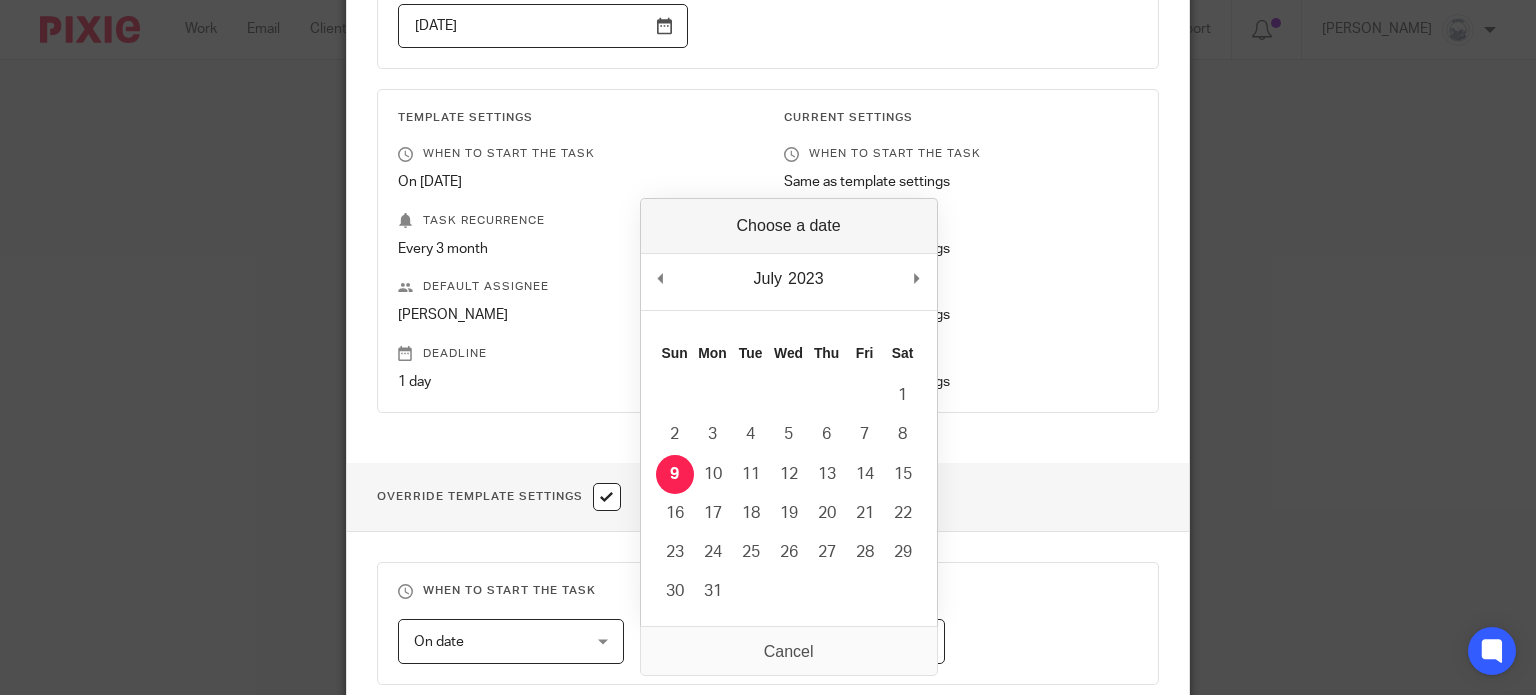 click on "2023-07-09" at bounding box center [800, 641] 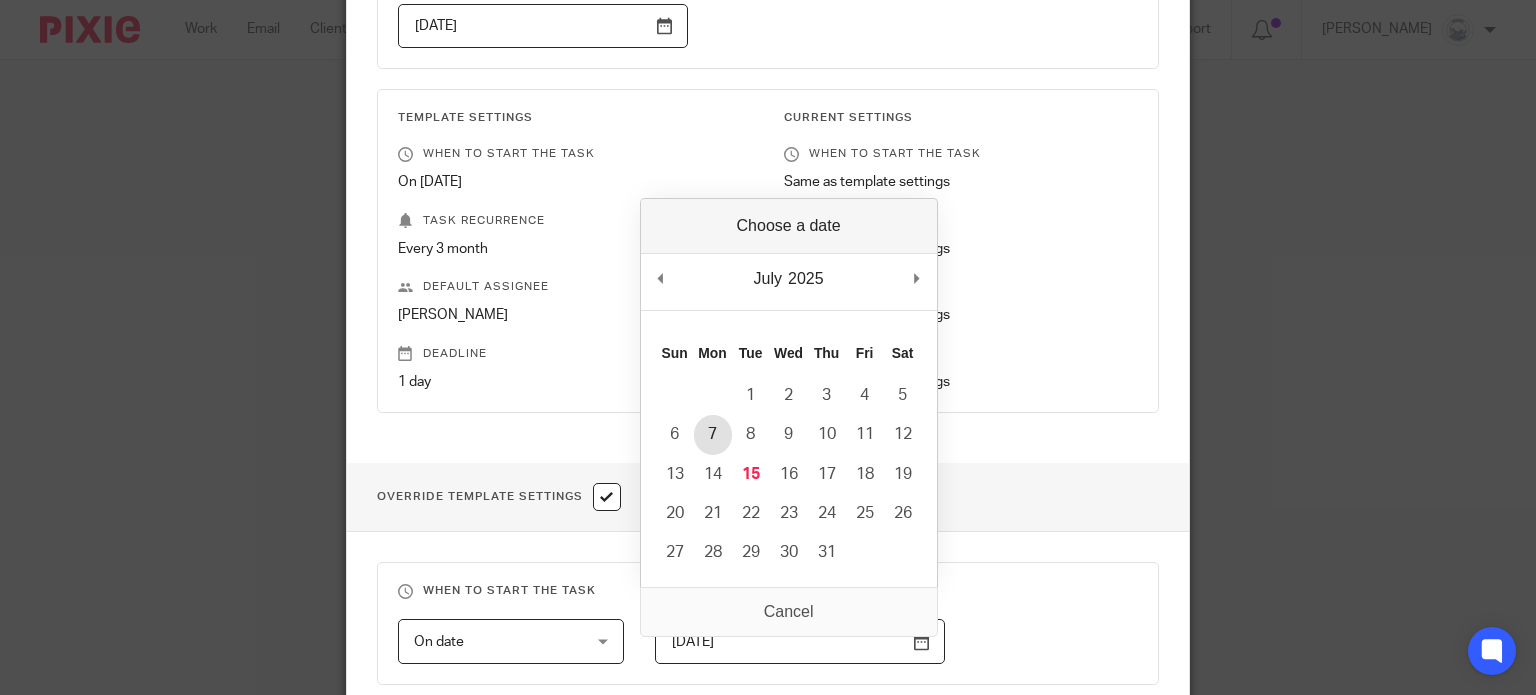 type on "2025-07-07" 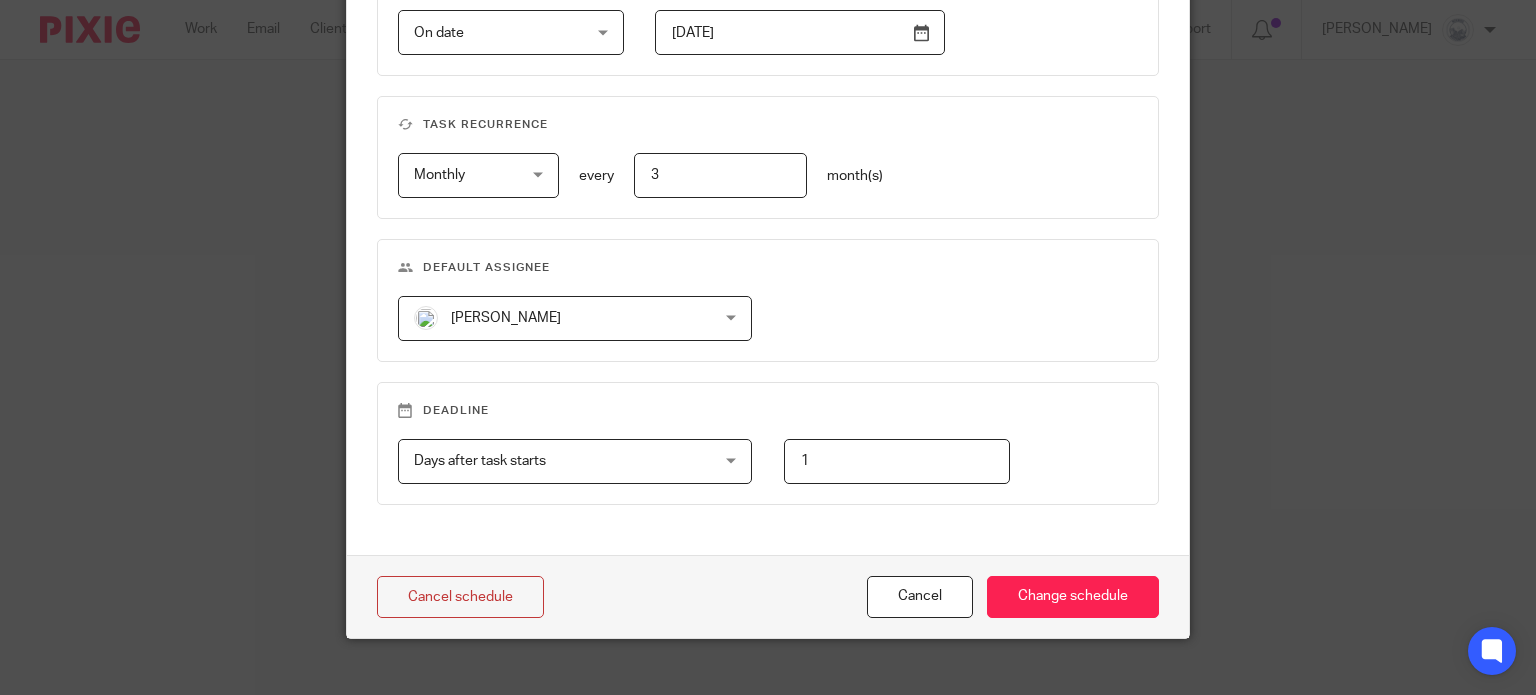 scroll, scrollTop: 921, scrollLeft: 0, axis: vertical 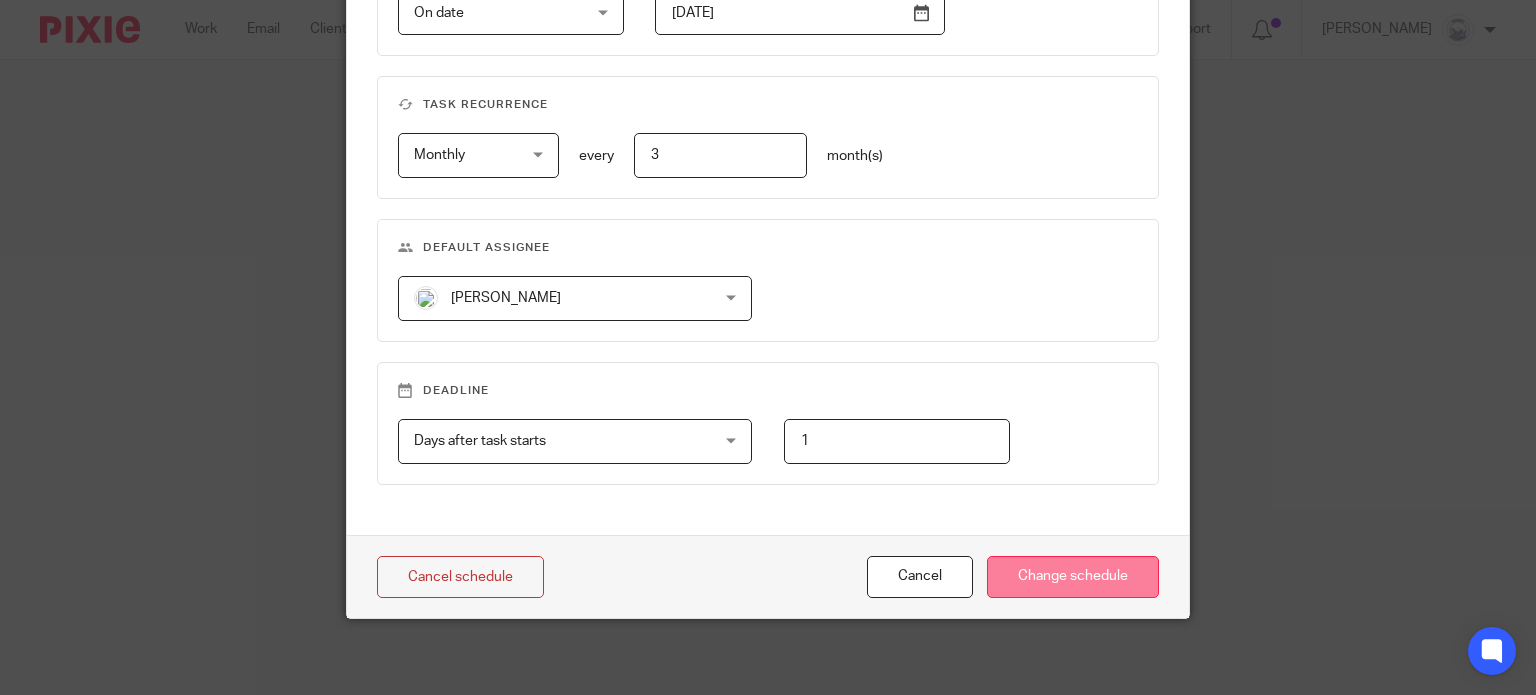 click on "Change schedule" at bounding box center (1073, 577) 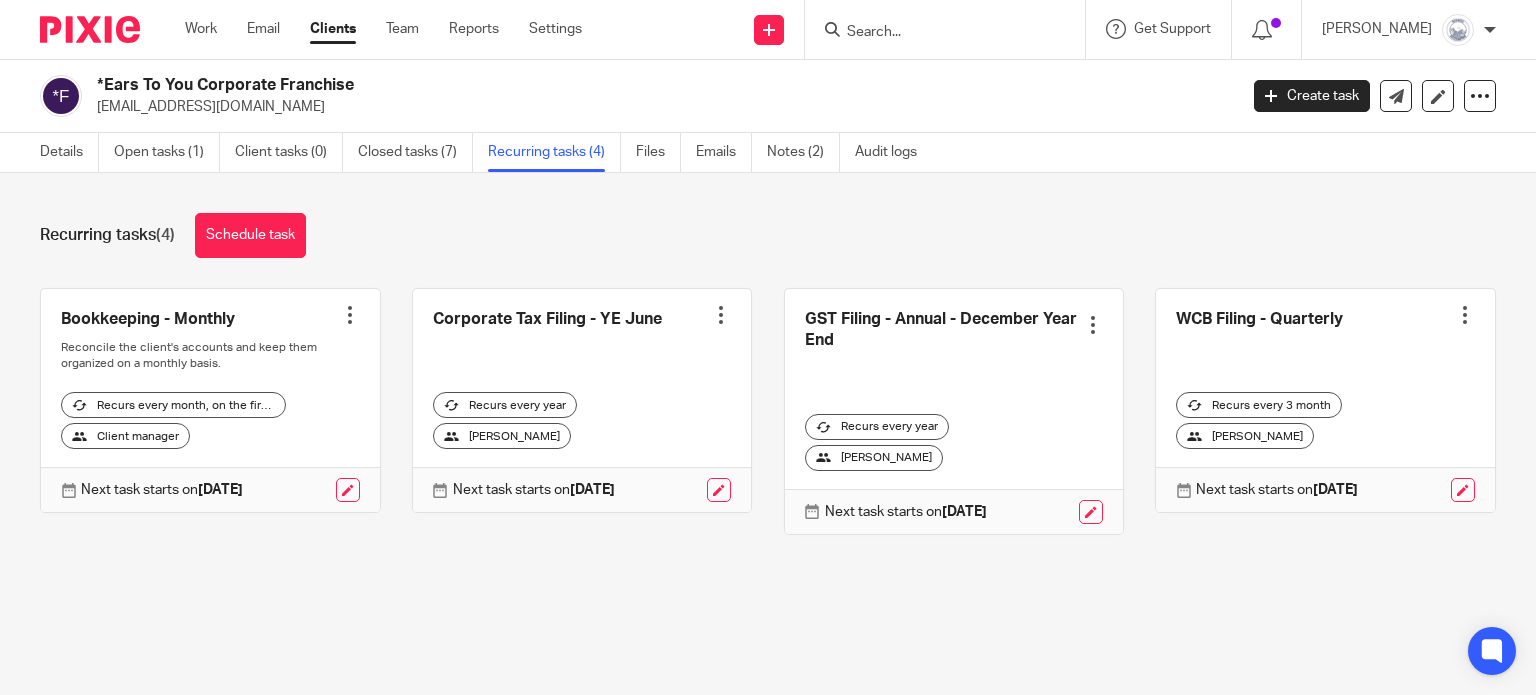 scroll, scrollTop: 0, scrollLeft: 0, axis: both 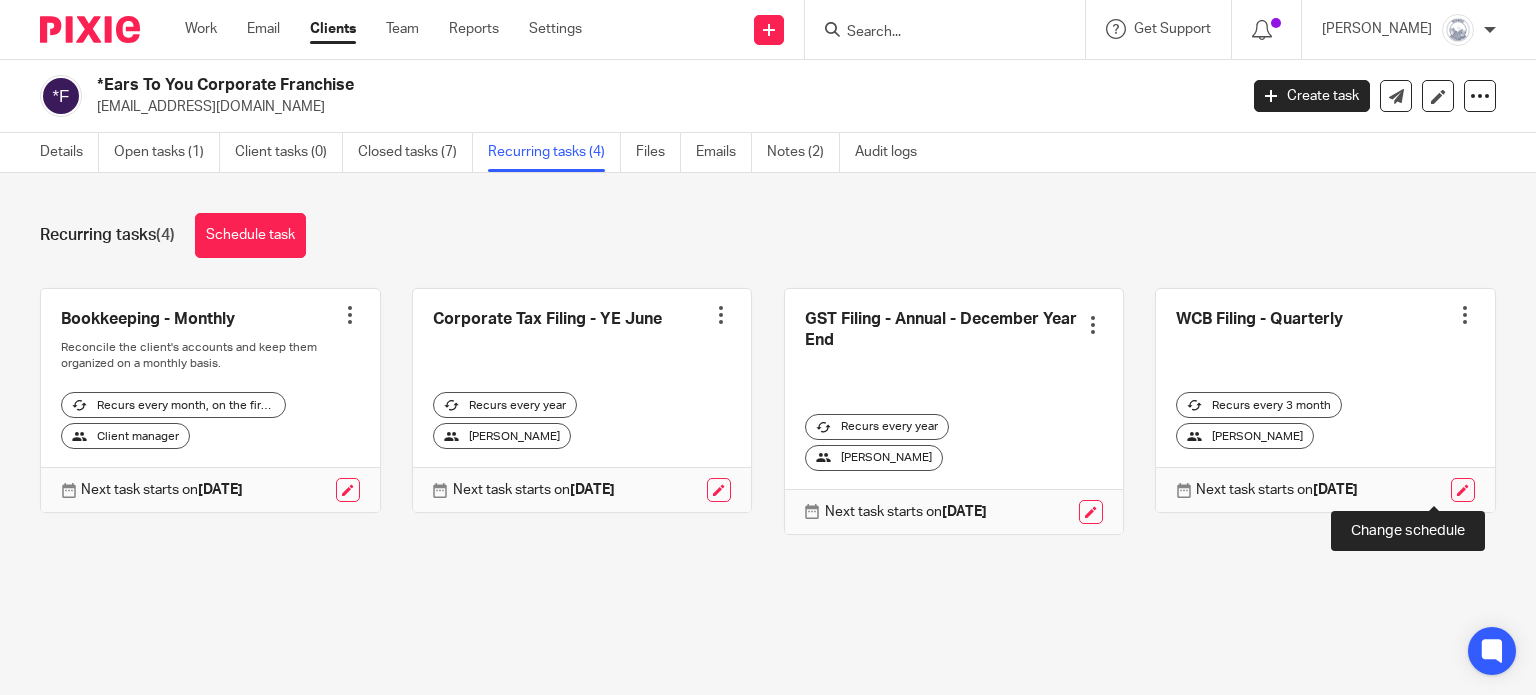 click at bounding box center [1463, 490] 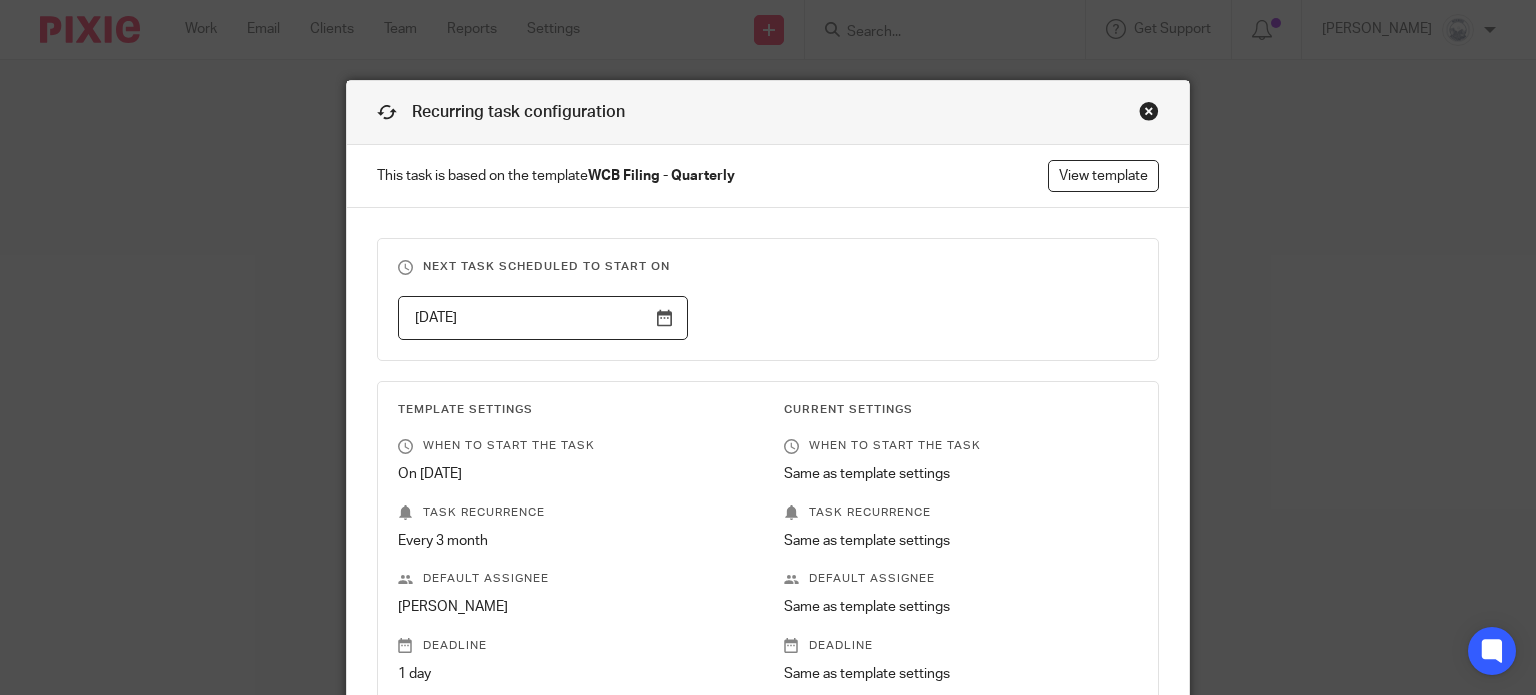 scroll, scrollTop: 0, scrollLeft: 0, axis: both 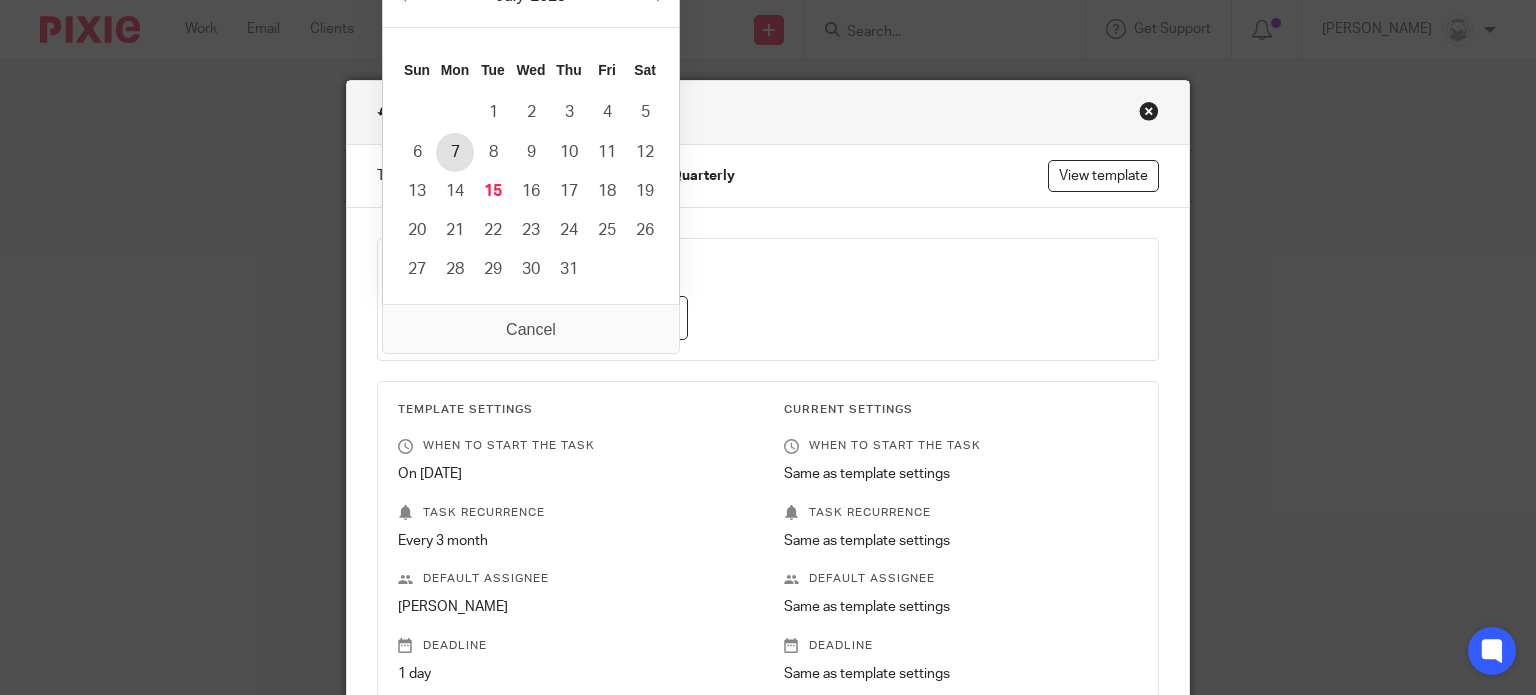 type on "2025-07-07" 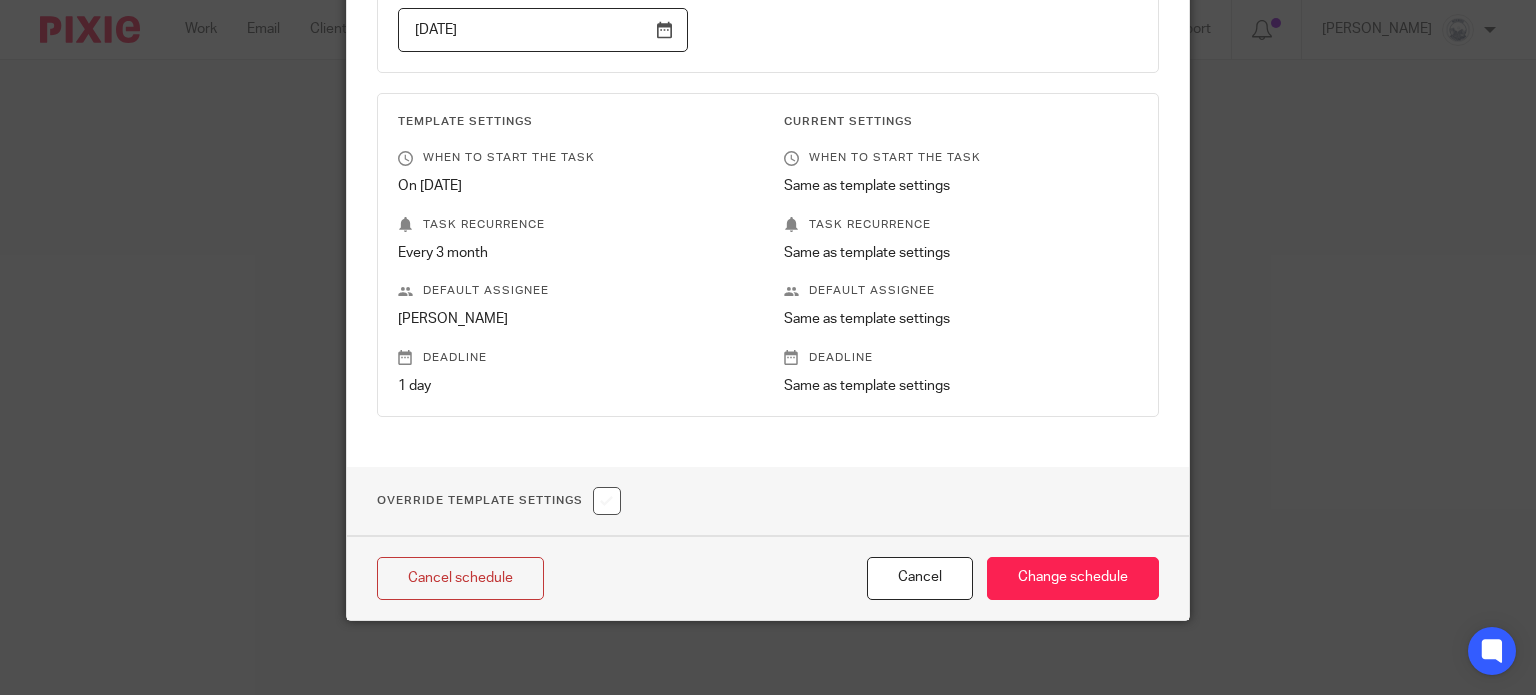 scroll, scrollTop: 292, scrollLeft: 0, axis: vertical 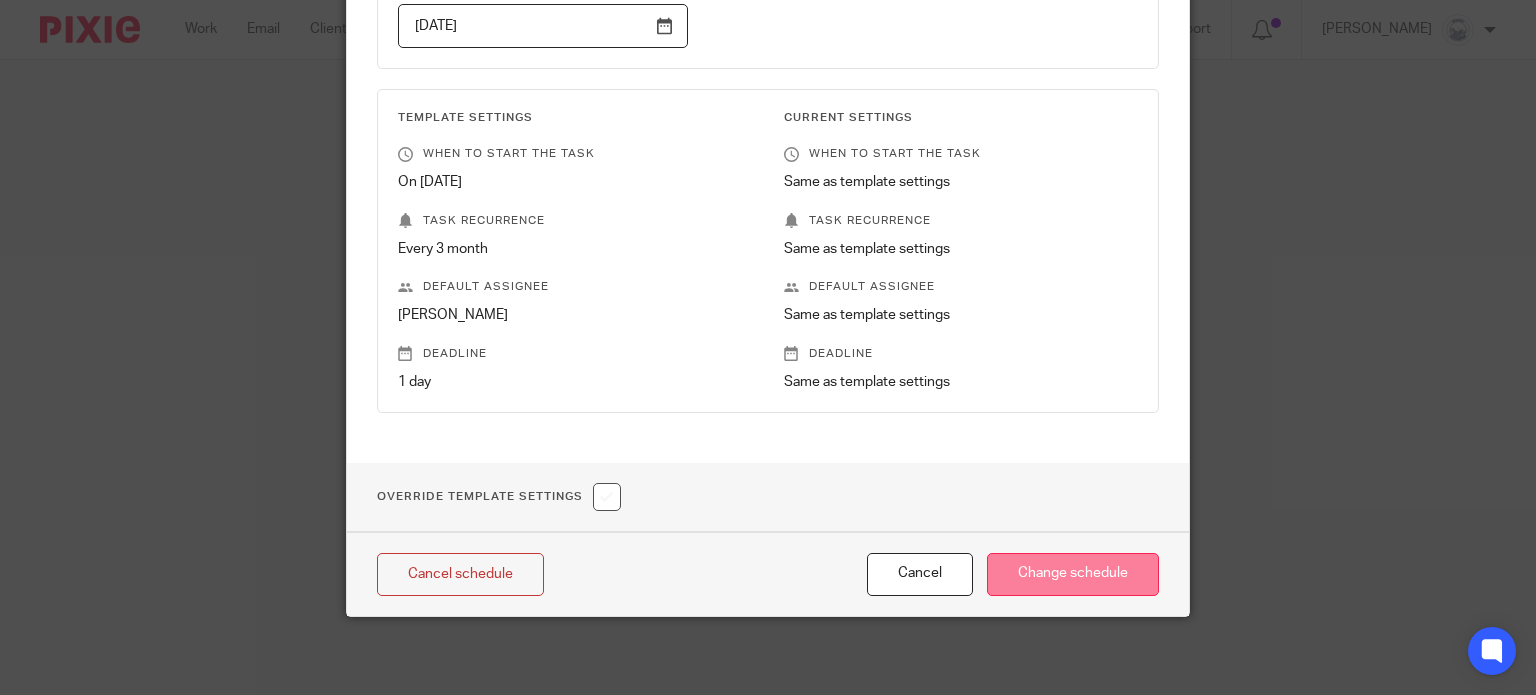 click on "Change schedule" at bounding box center (1073, 574) 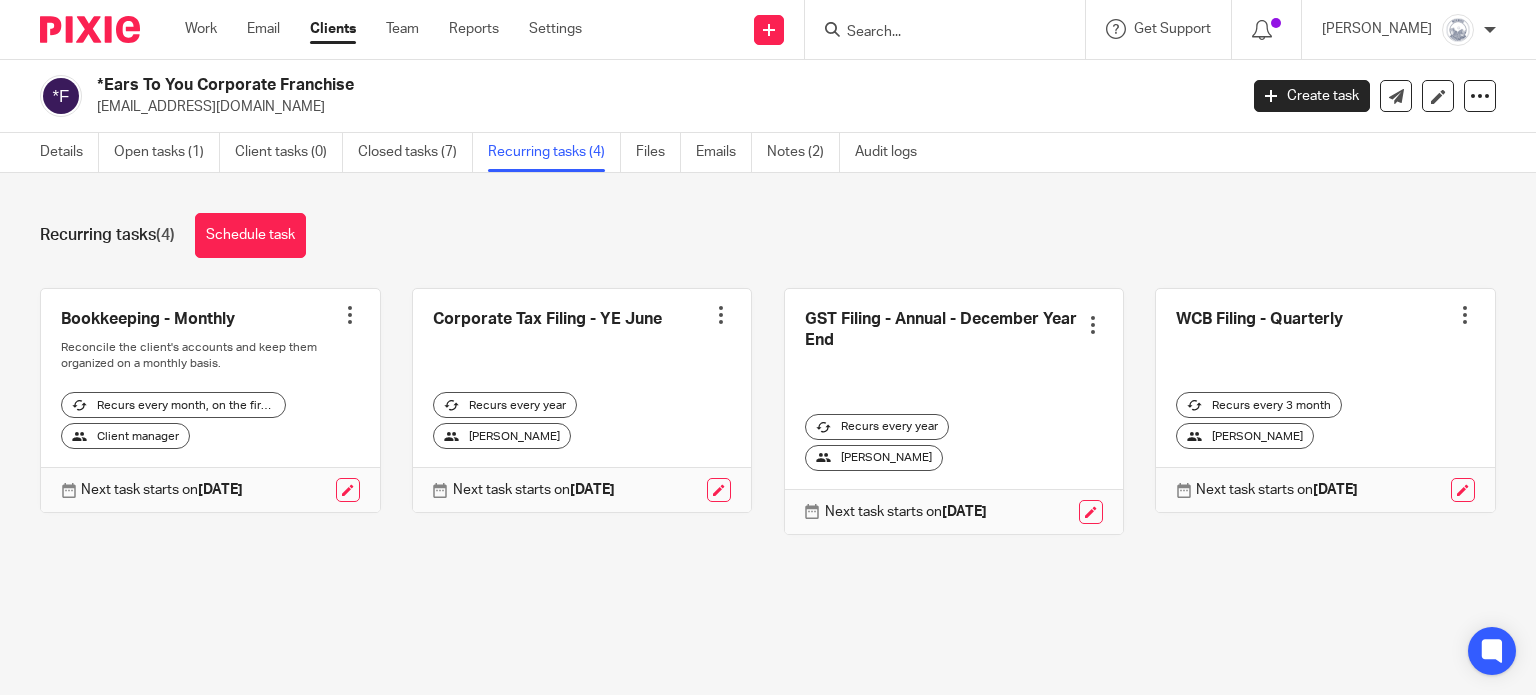 scroll, scrollTop: 0, scrollLeft: 0, axis: both 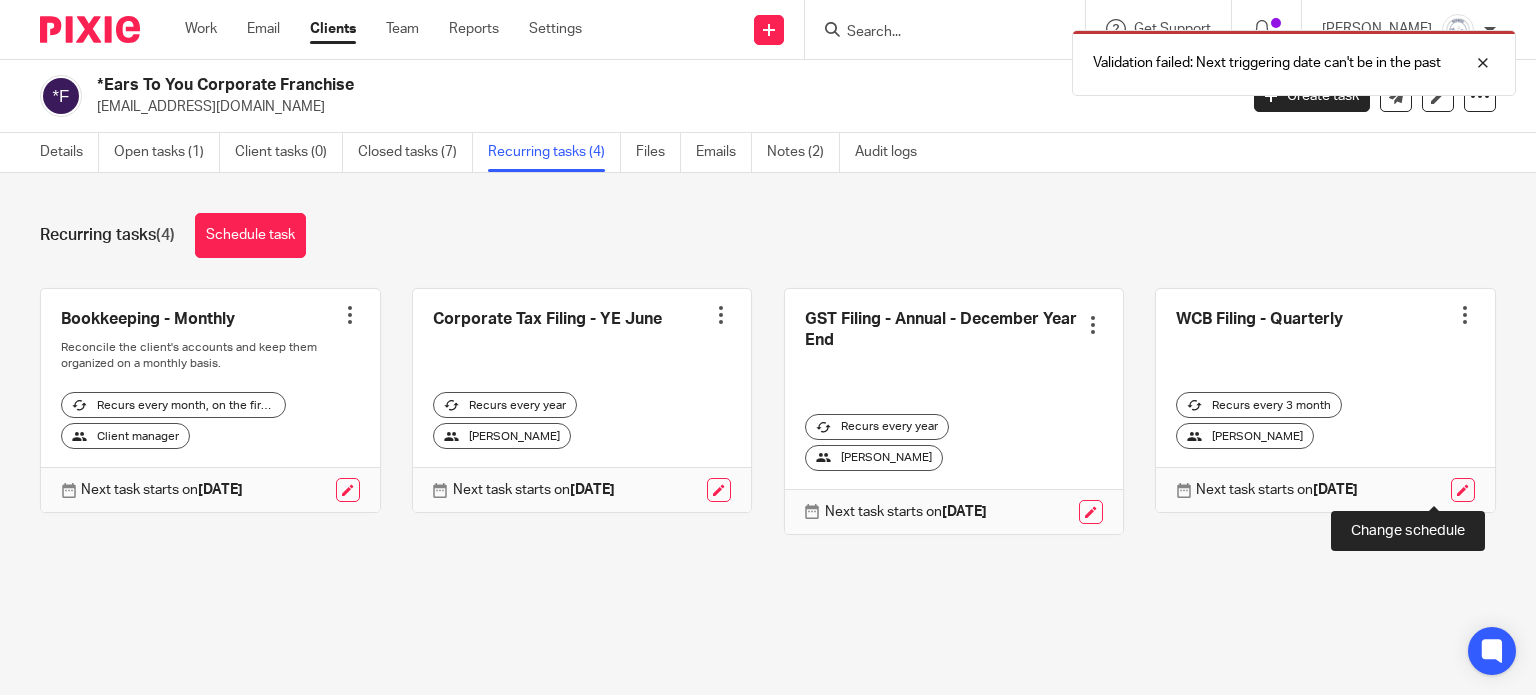 click at bounding box center [1463, 490] 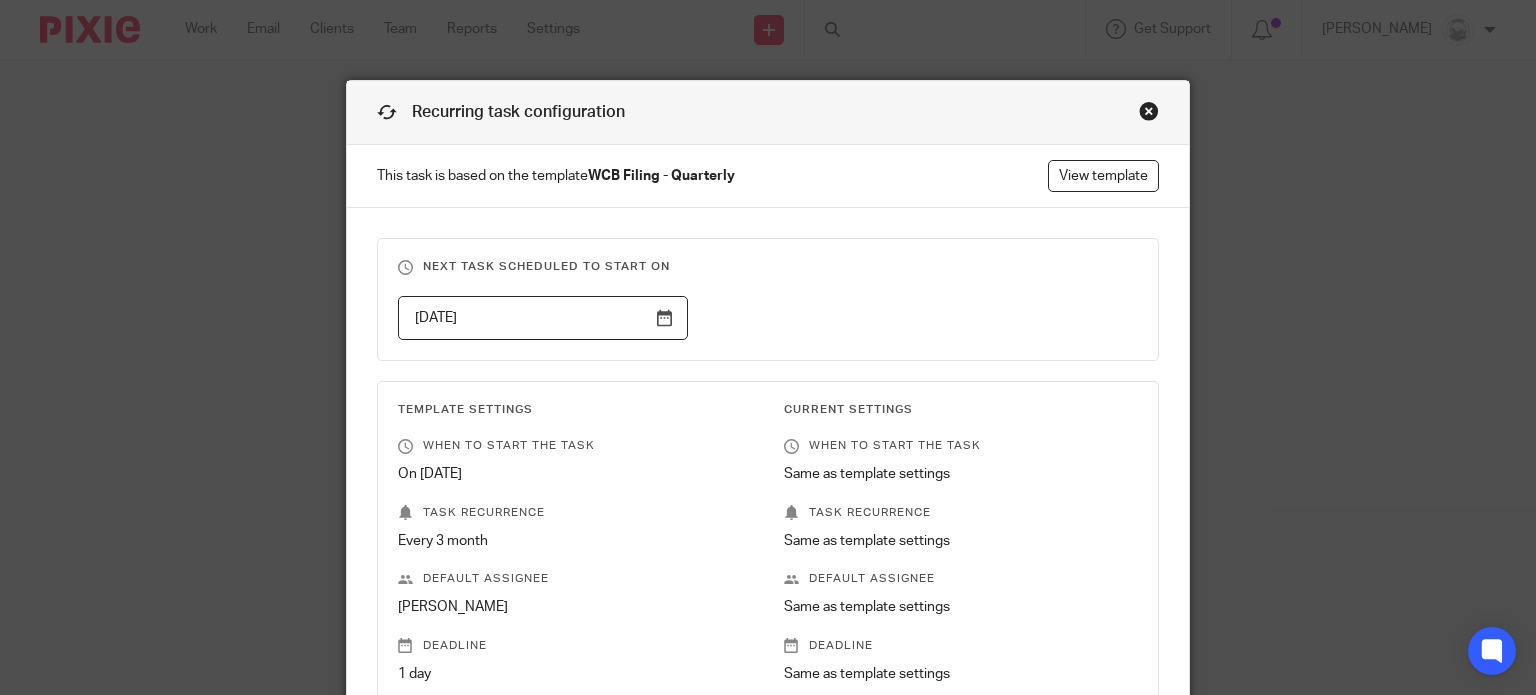scroll, scrollTop: 0, scrollLeft: 0, axis: both 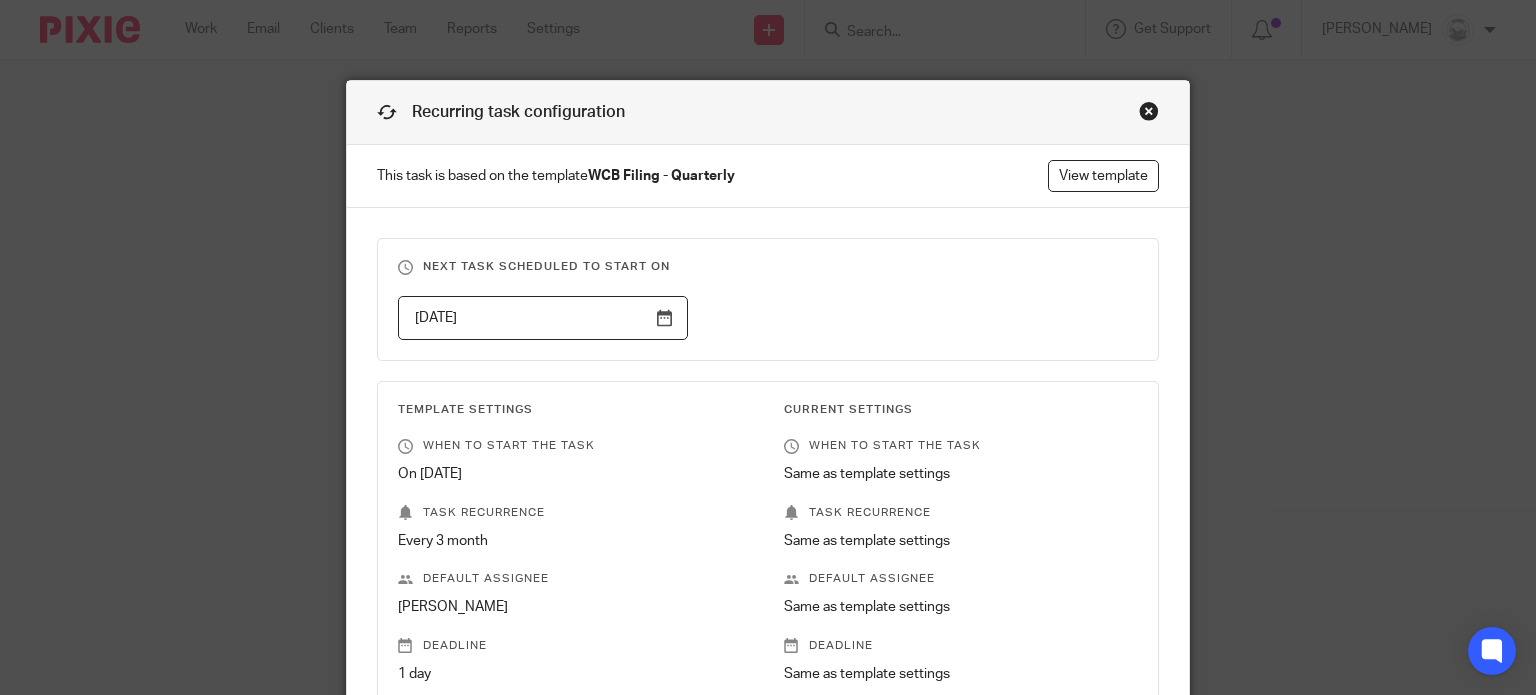 click at bounding box center [1149, 111] 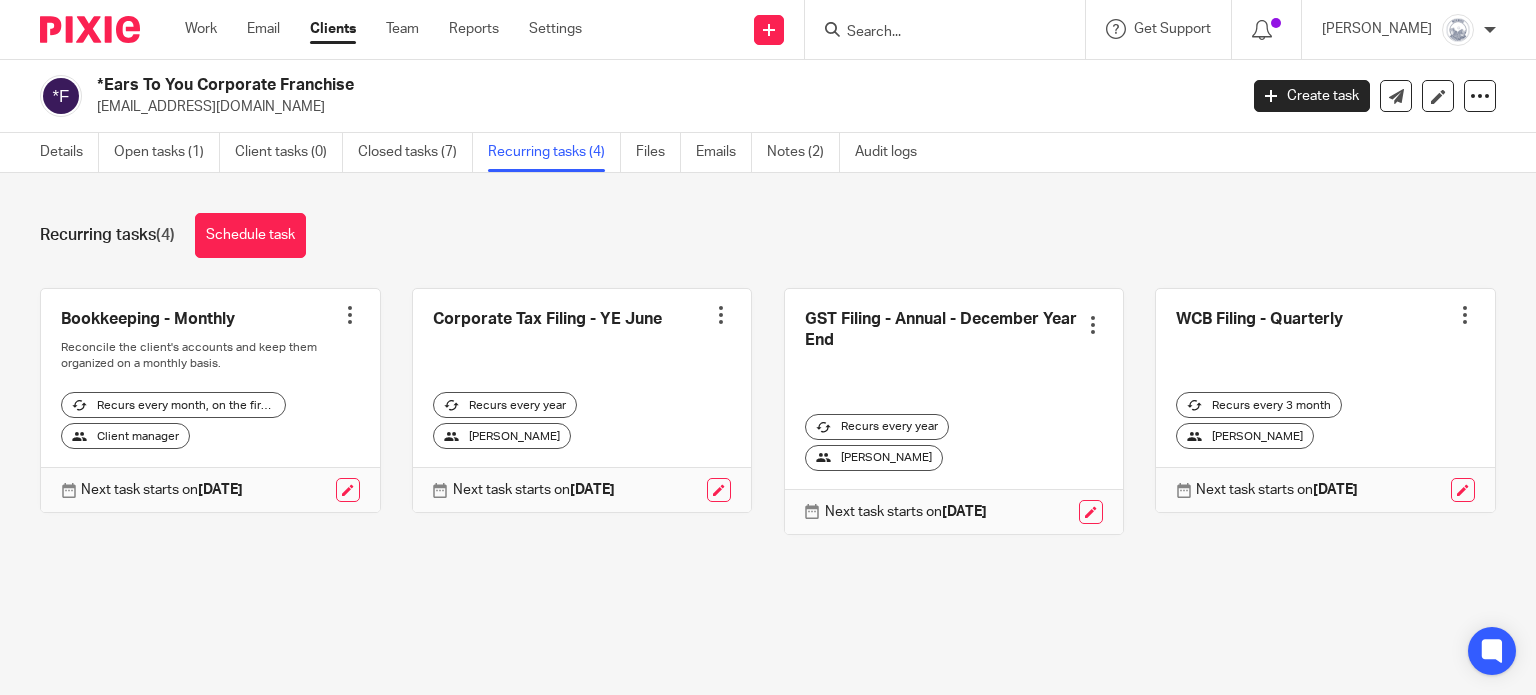 scroll, scrollTop: 0, scrollLeft: 0, axis: both 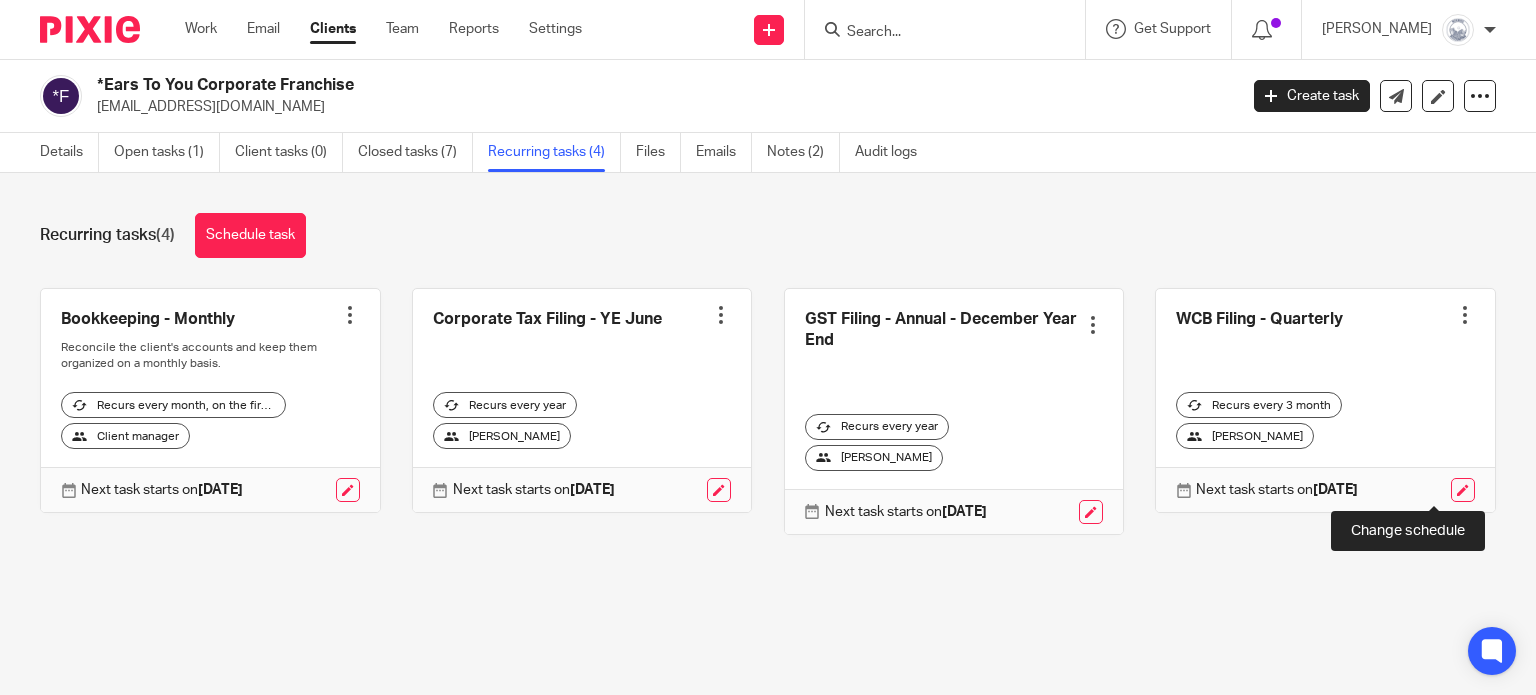 click at bounding box center [1463, 490] 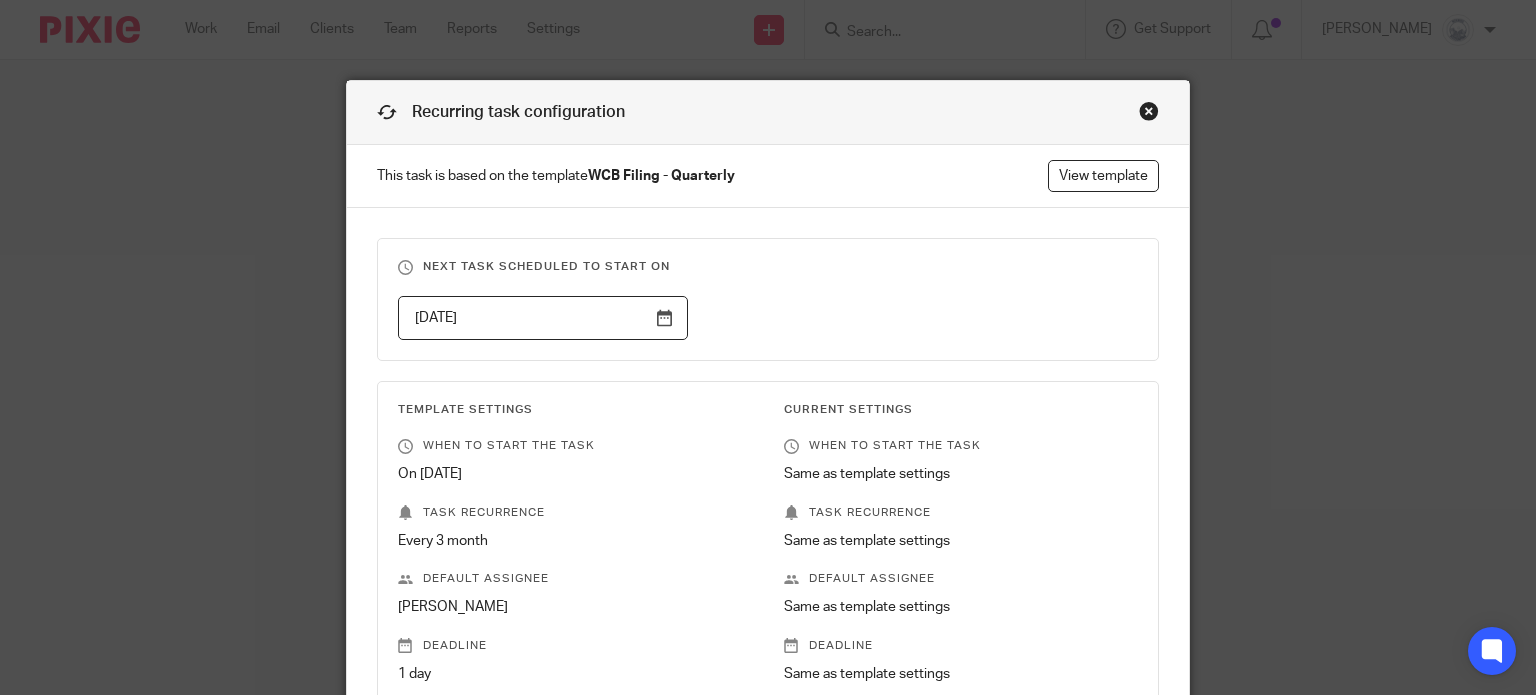 scroll, scrollTop: 0, scrollLeft: 0, axis: both 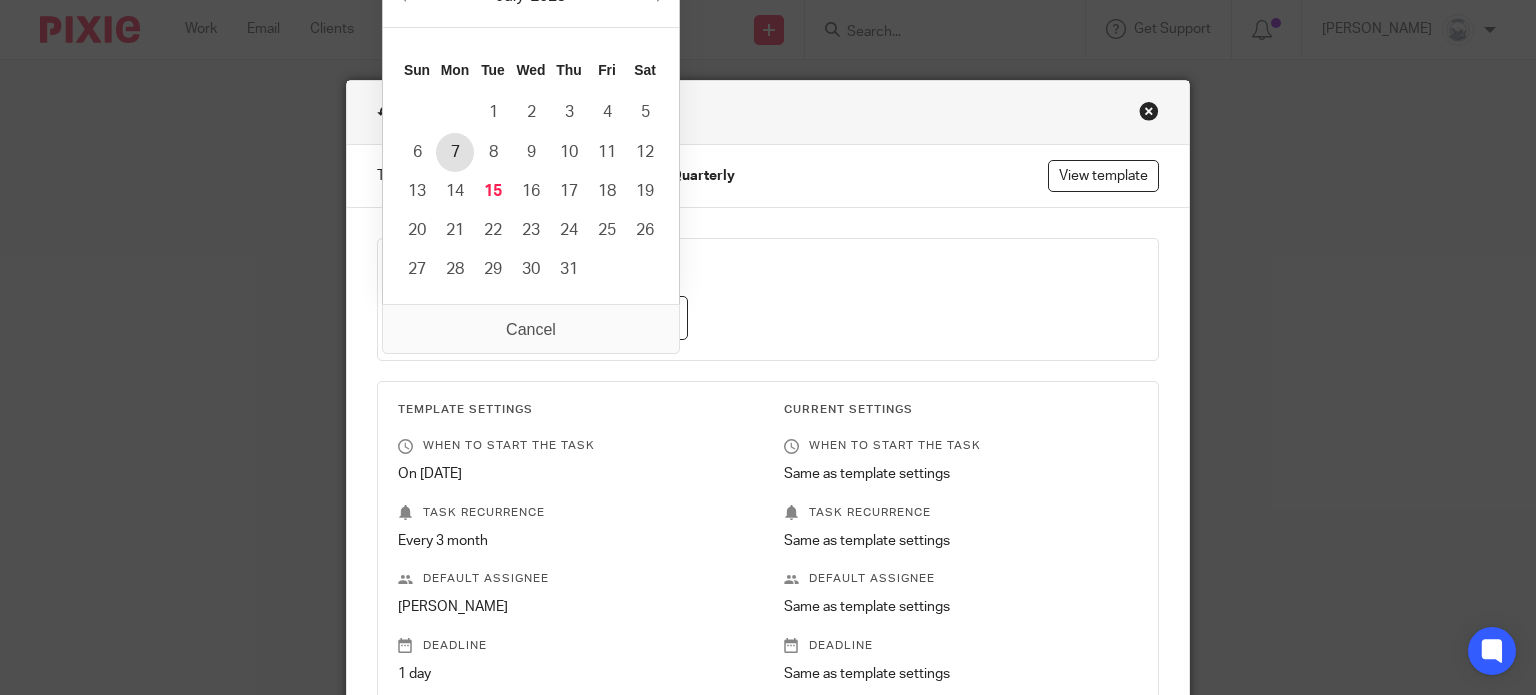 type on "2025-07-07" 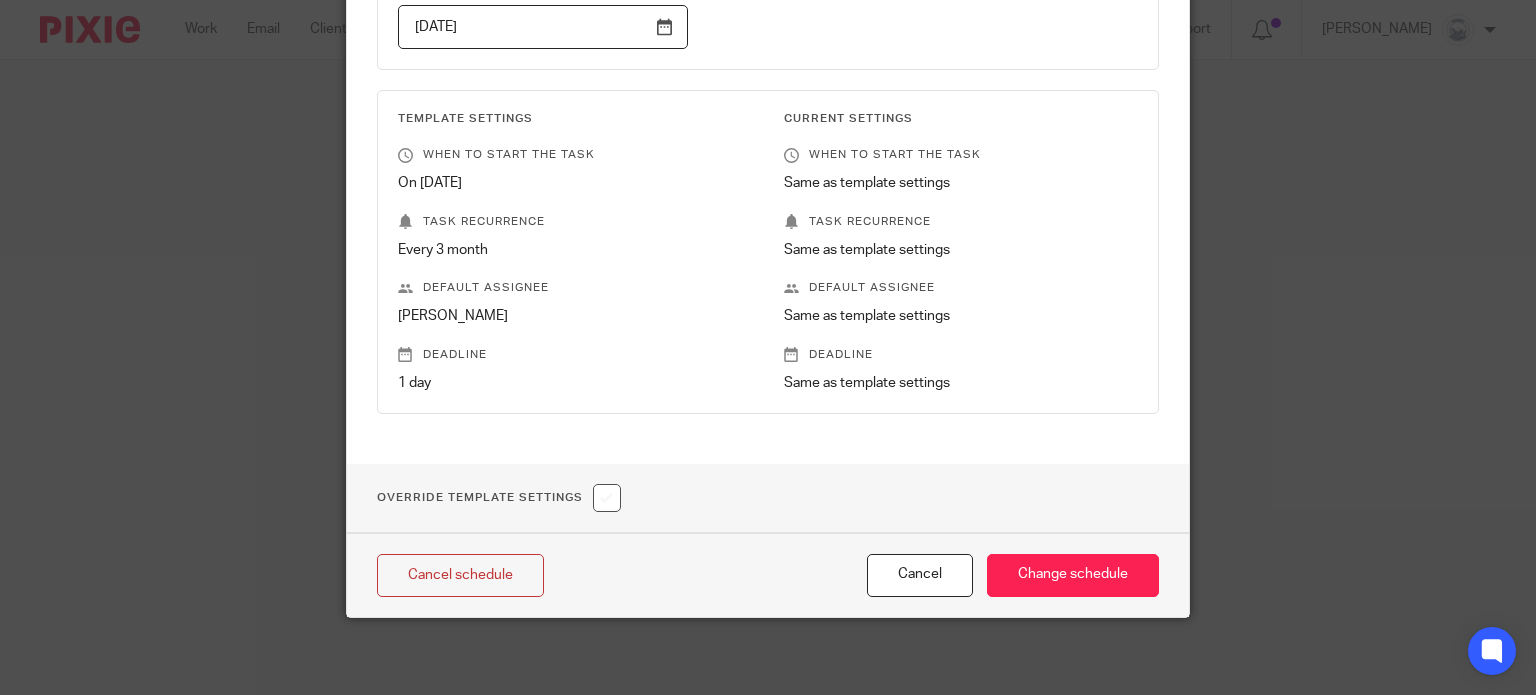 scroll, scrollTop: 292, scrollLeft: 0, axis: vertical 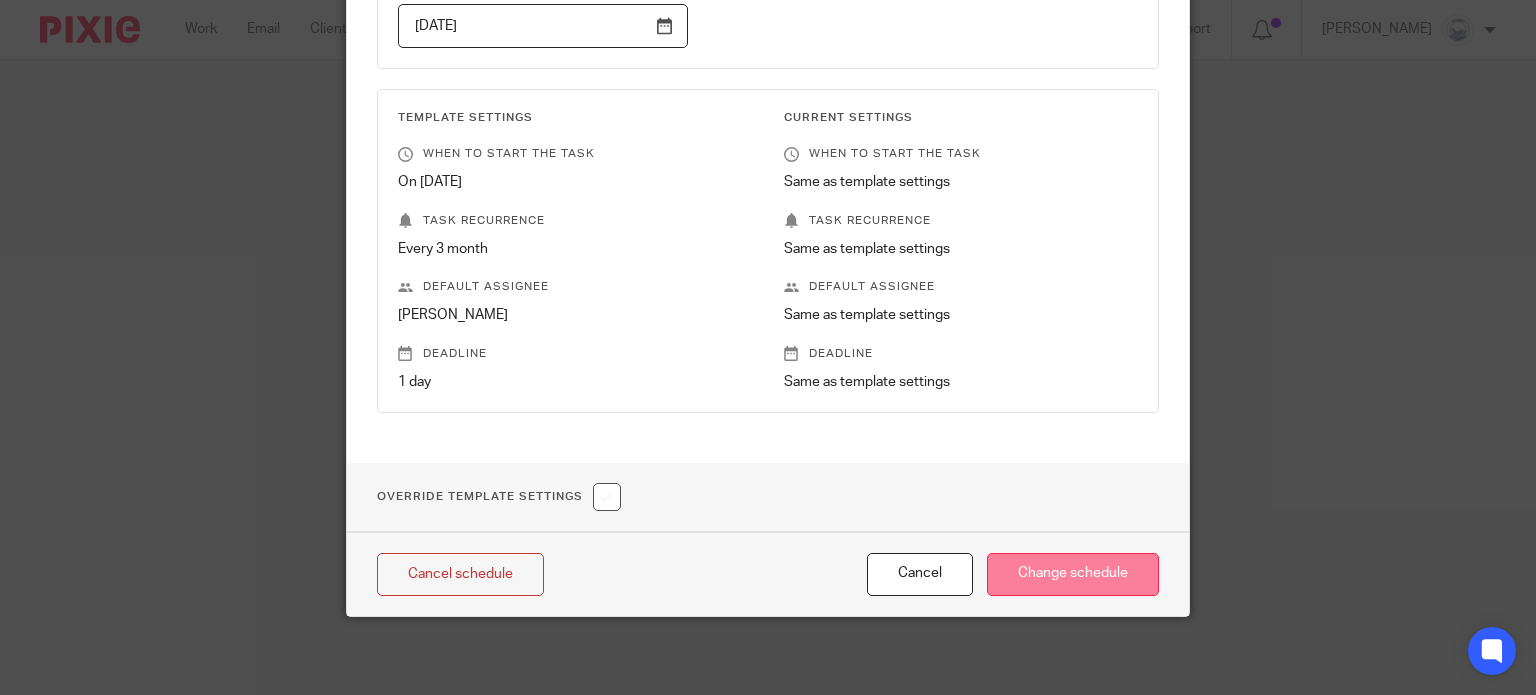 click on "Change schedule" at bounding box center (1073, 574) 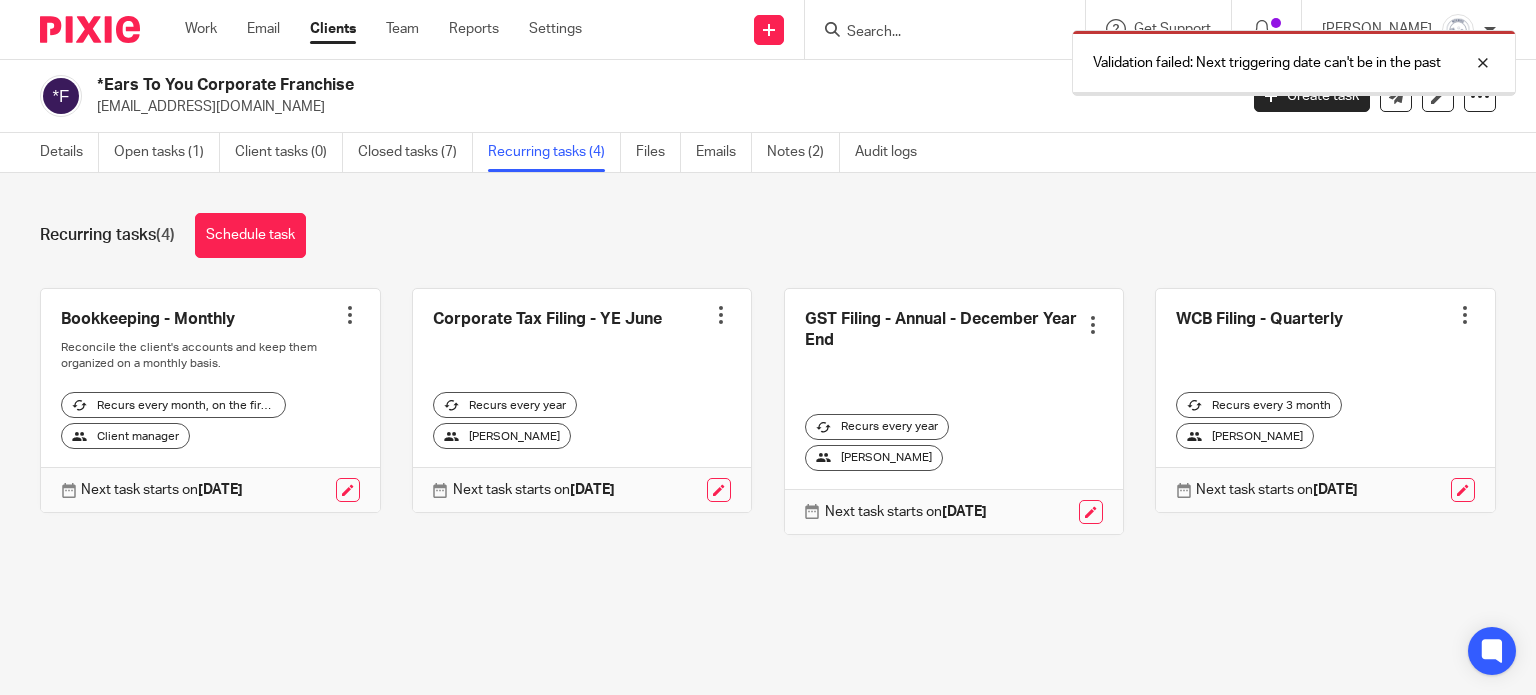 scroll, scrollTop: 0, scrollLeft: 0, axis: both 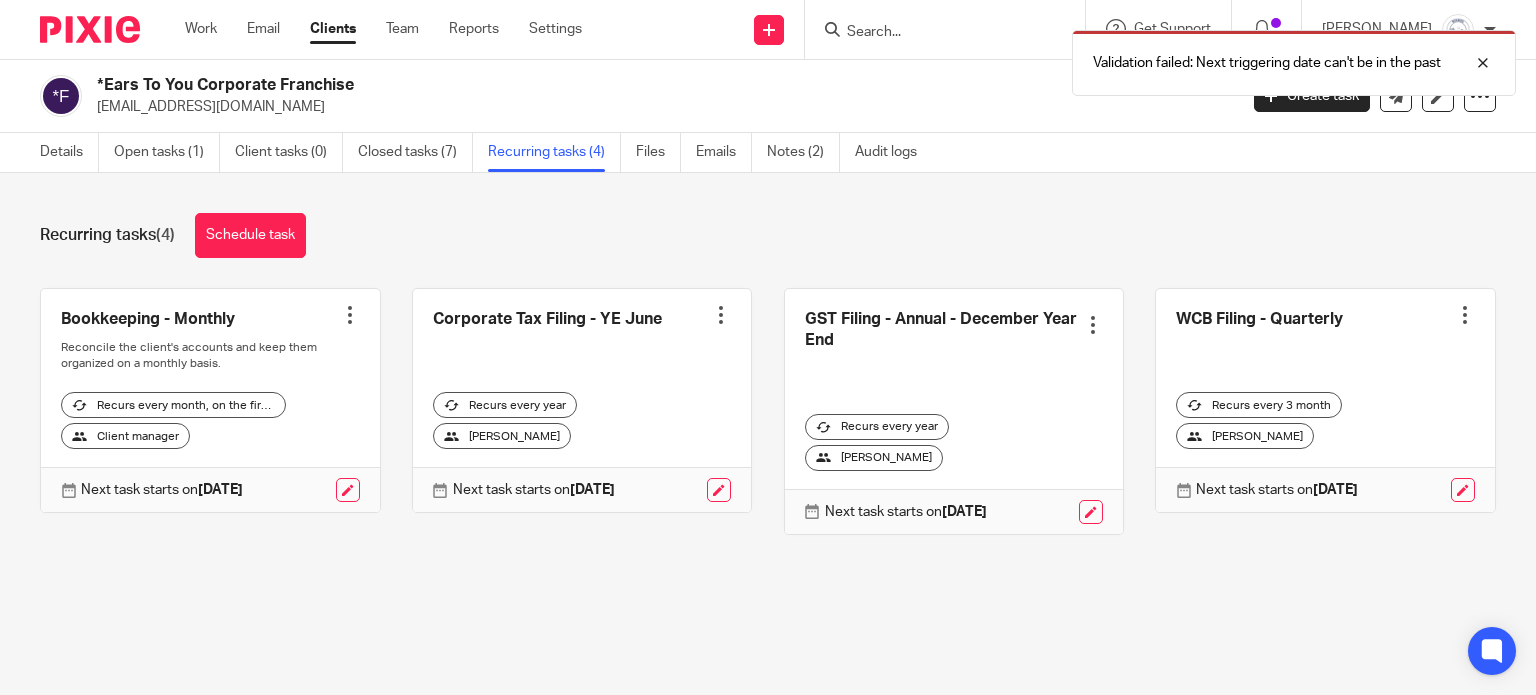click on "Recurring tasks
(4)
Schedule task
Bookkeeping - Monthly
Create task
Clone template
Recalculate schedule
Cancel schedule
Reconcile the client's accounts and keep them organized on a monthly basis.
Recurs every month, on the first workday
Client manager
Next task starts on   [DATE]
Corporate Tax Filing - YE June" at bounding box center (768, 389) 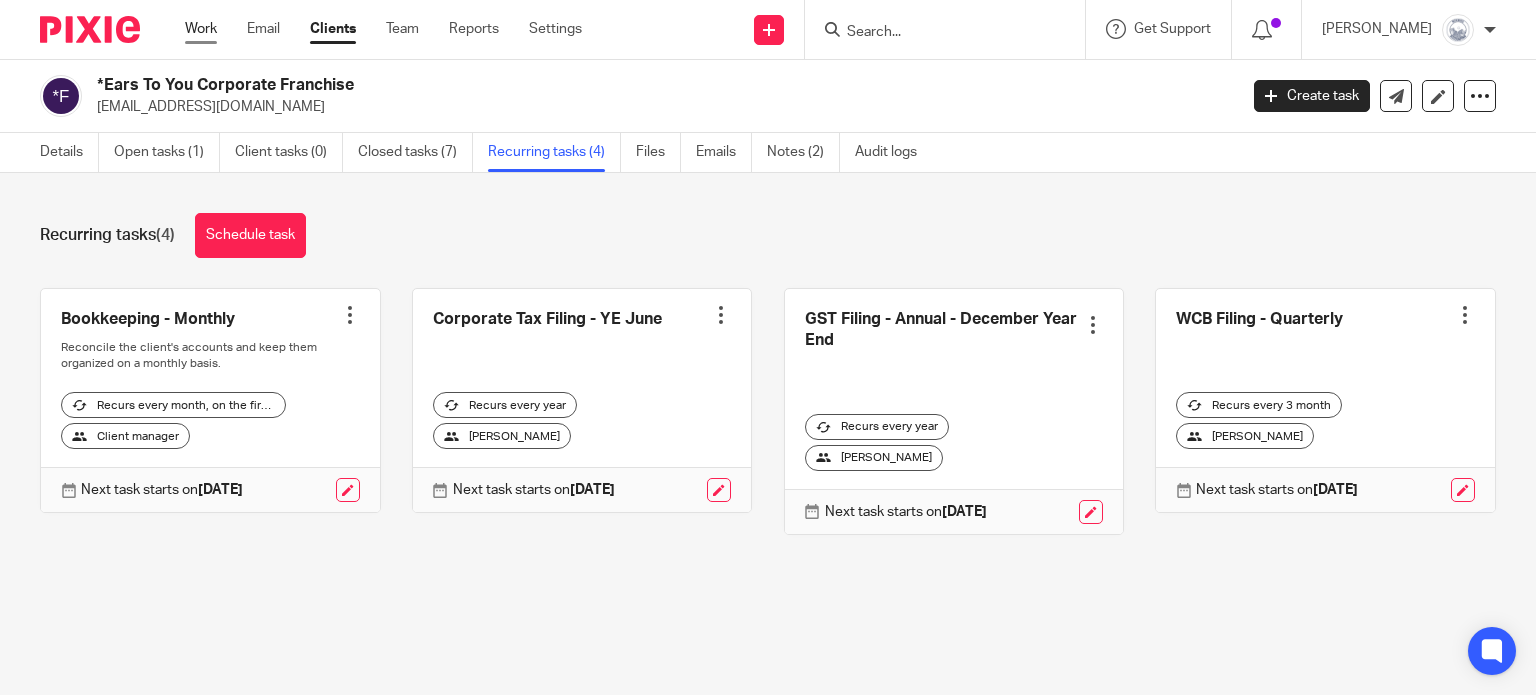 click on "Work" at bounding box center [201, 29] 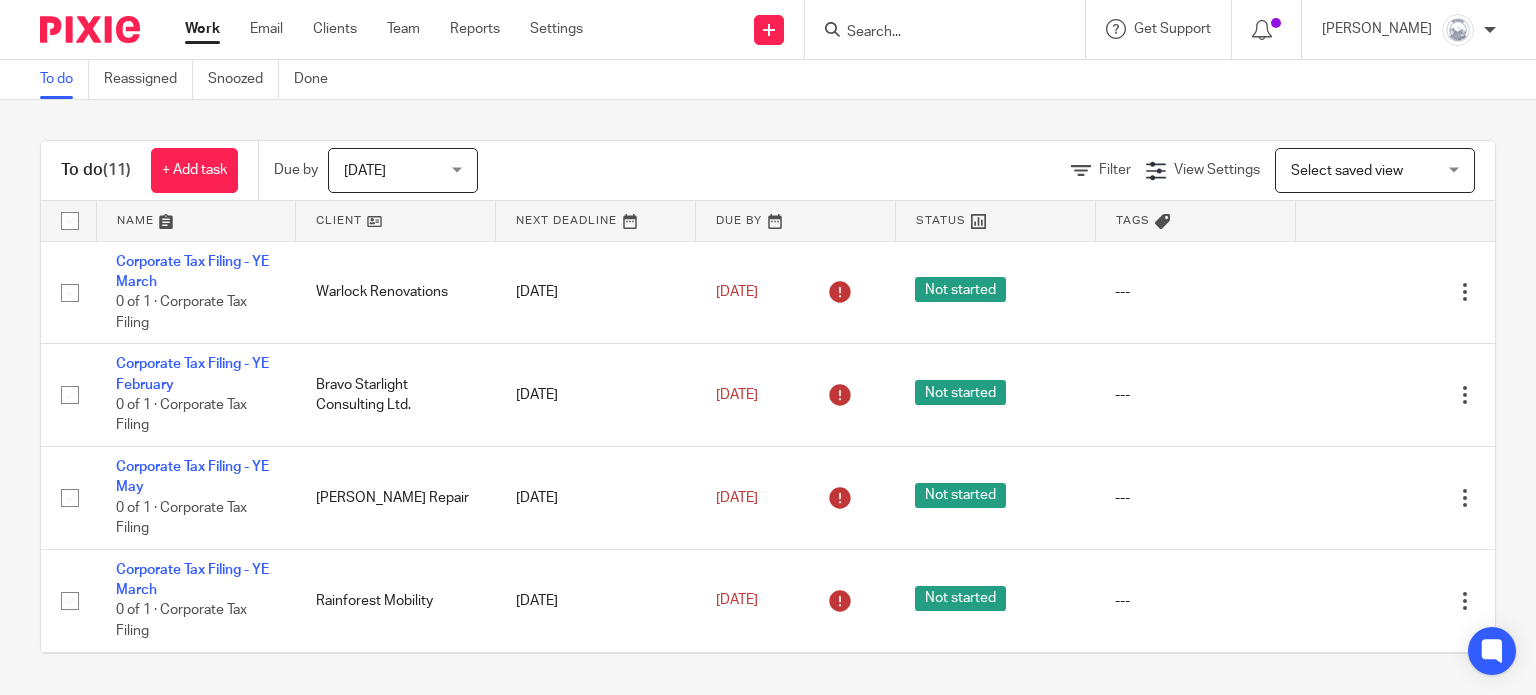 scroll, scrollTop: 0, scrollLeft: 0, axis: both 